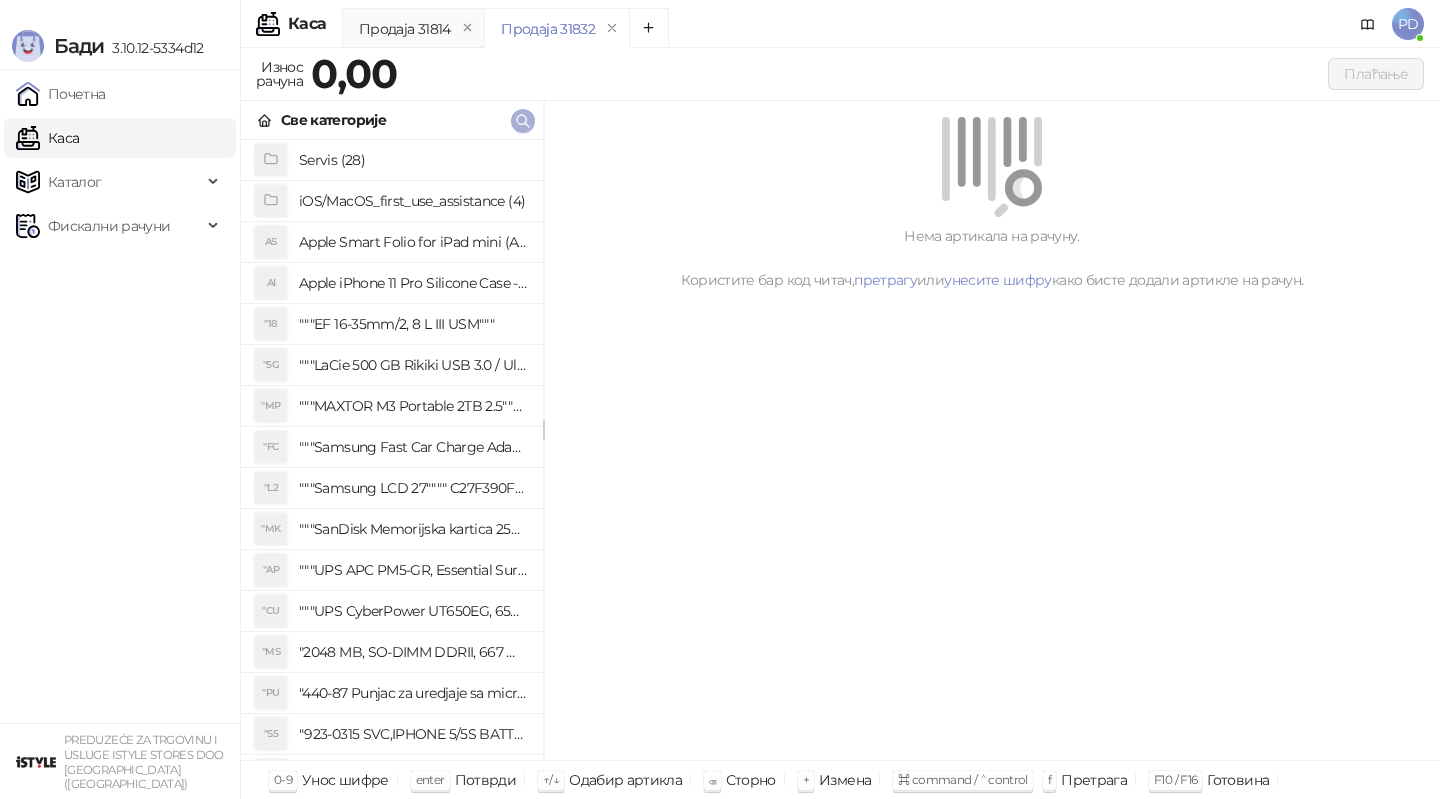 scroll, scrollTop: 0, scrollLeft: 0, axis: both 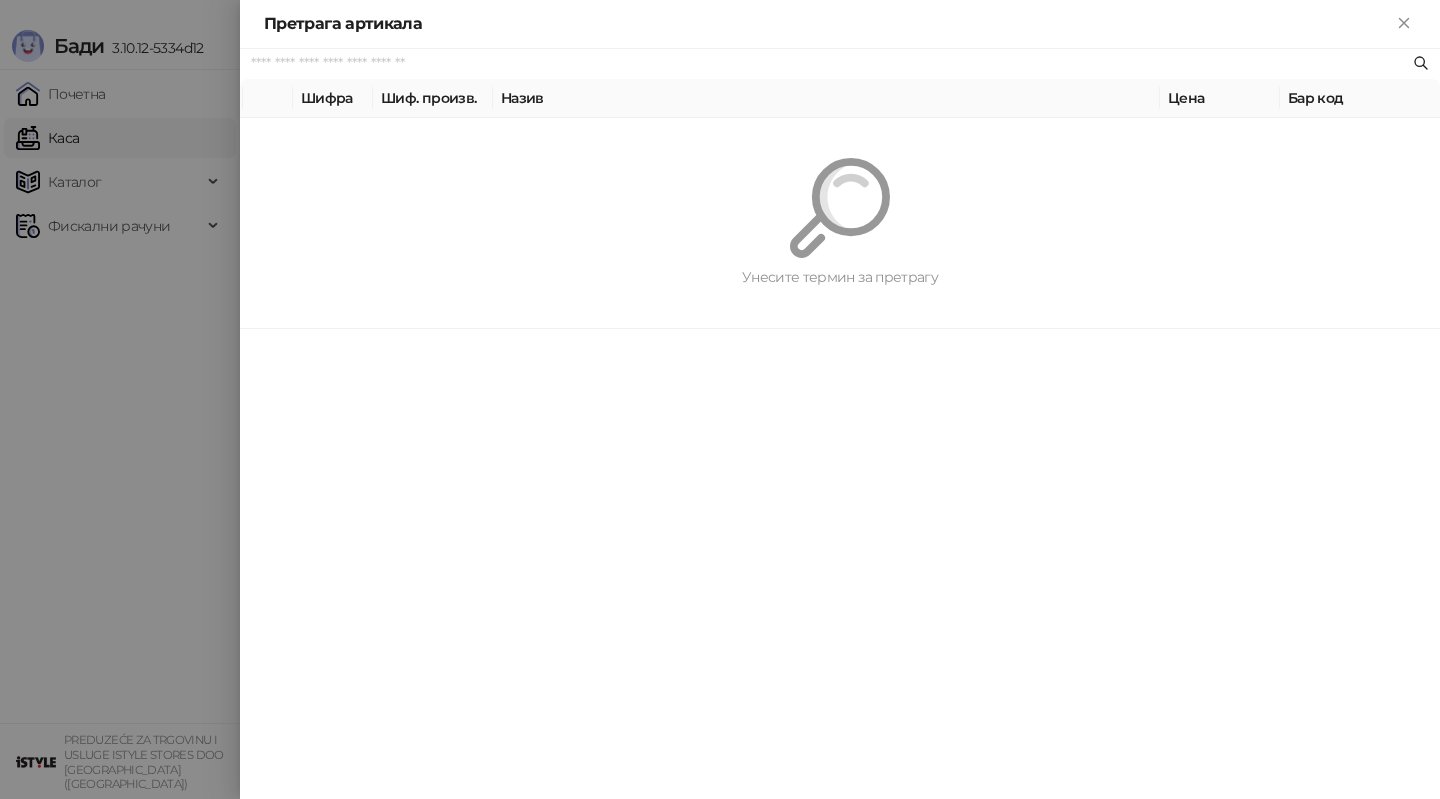 paste on "*********" 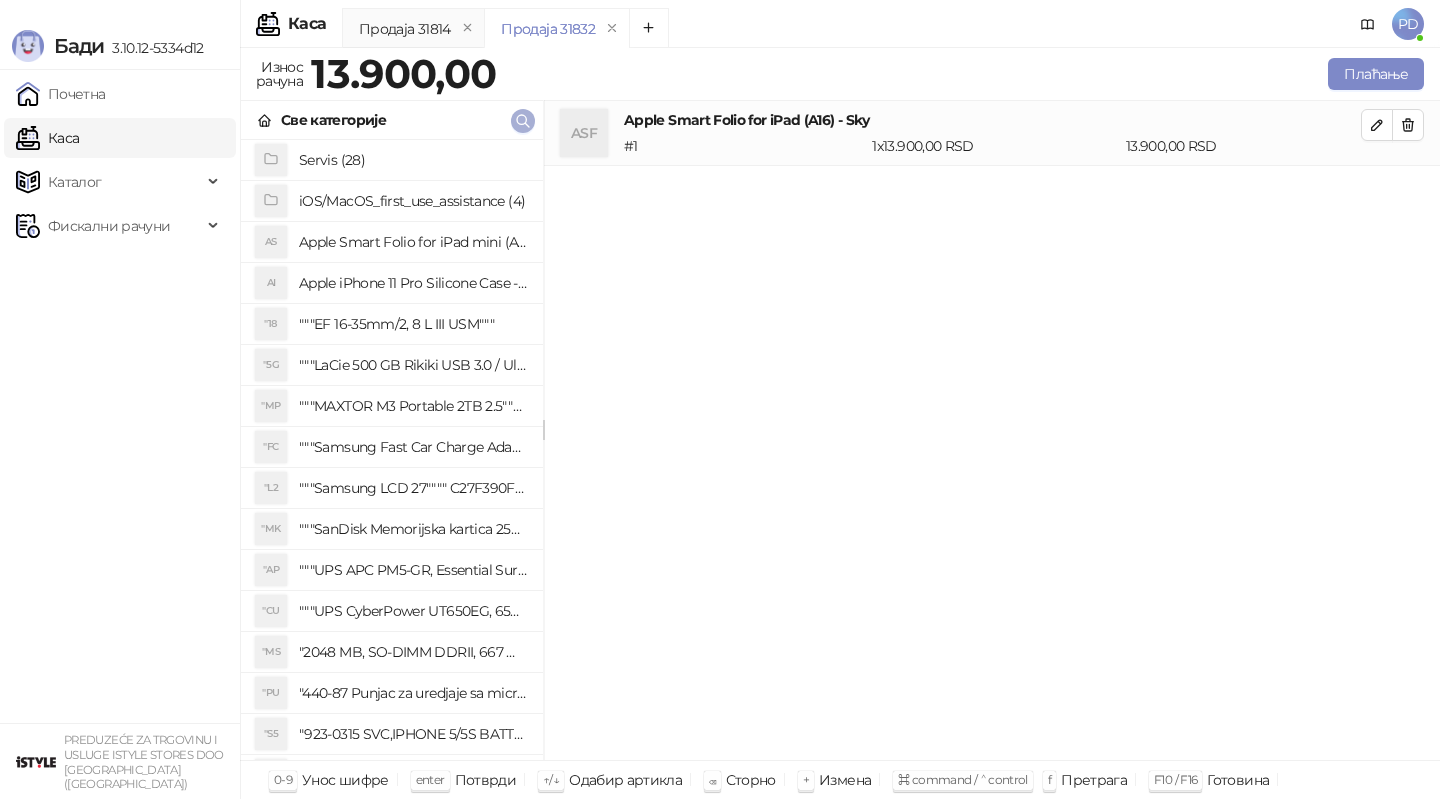 click at bounding box center [523, 120] 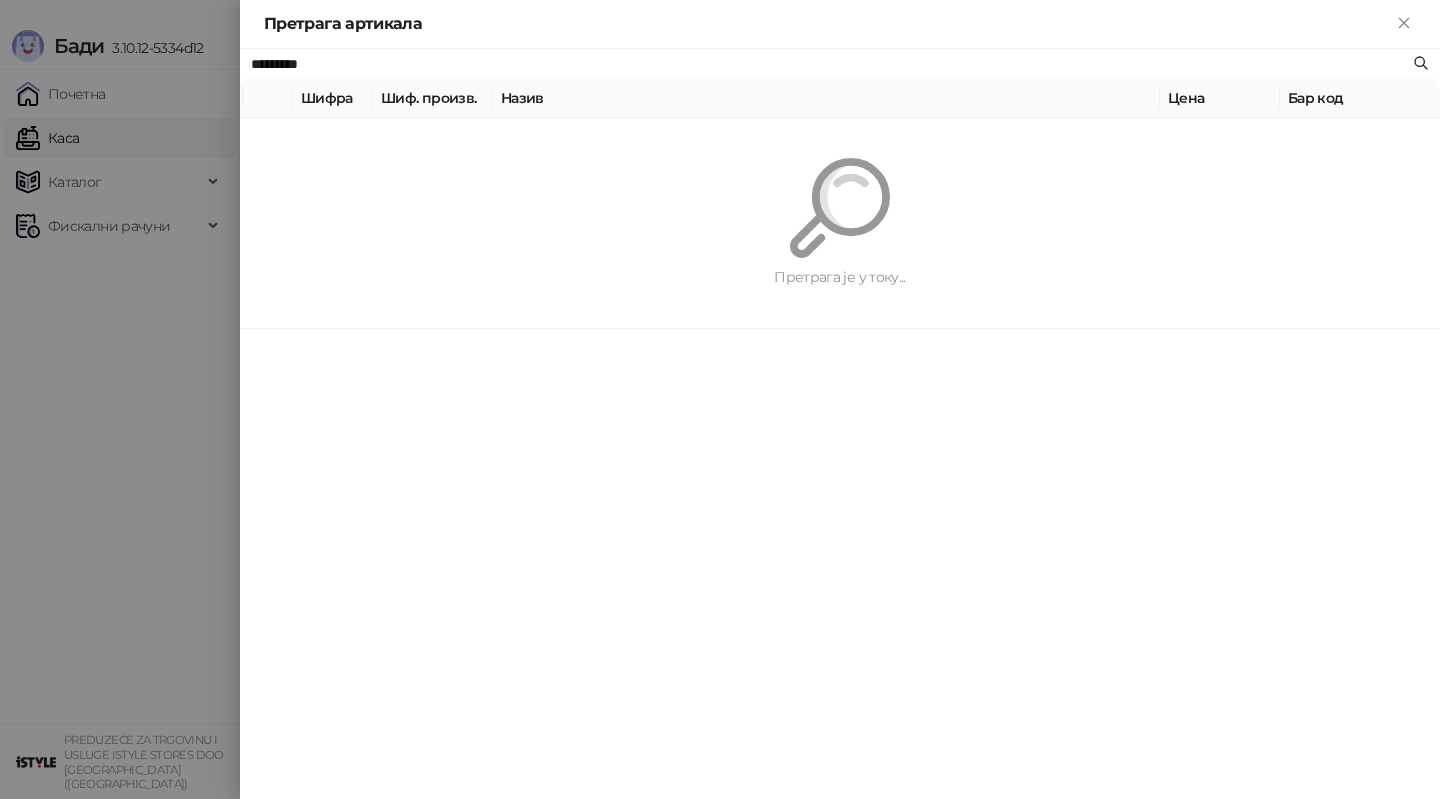 paste on "**********" 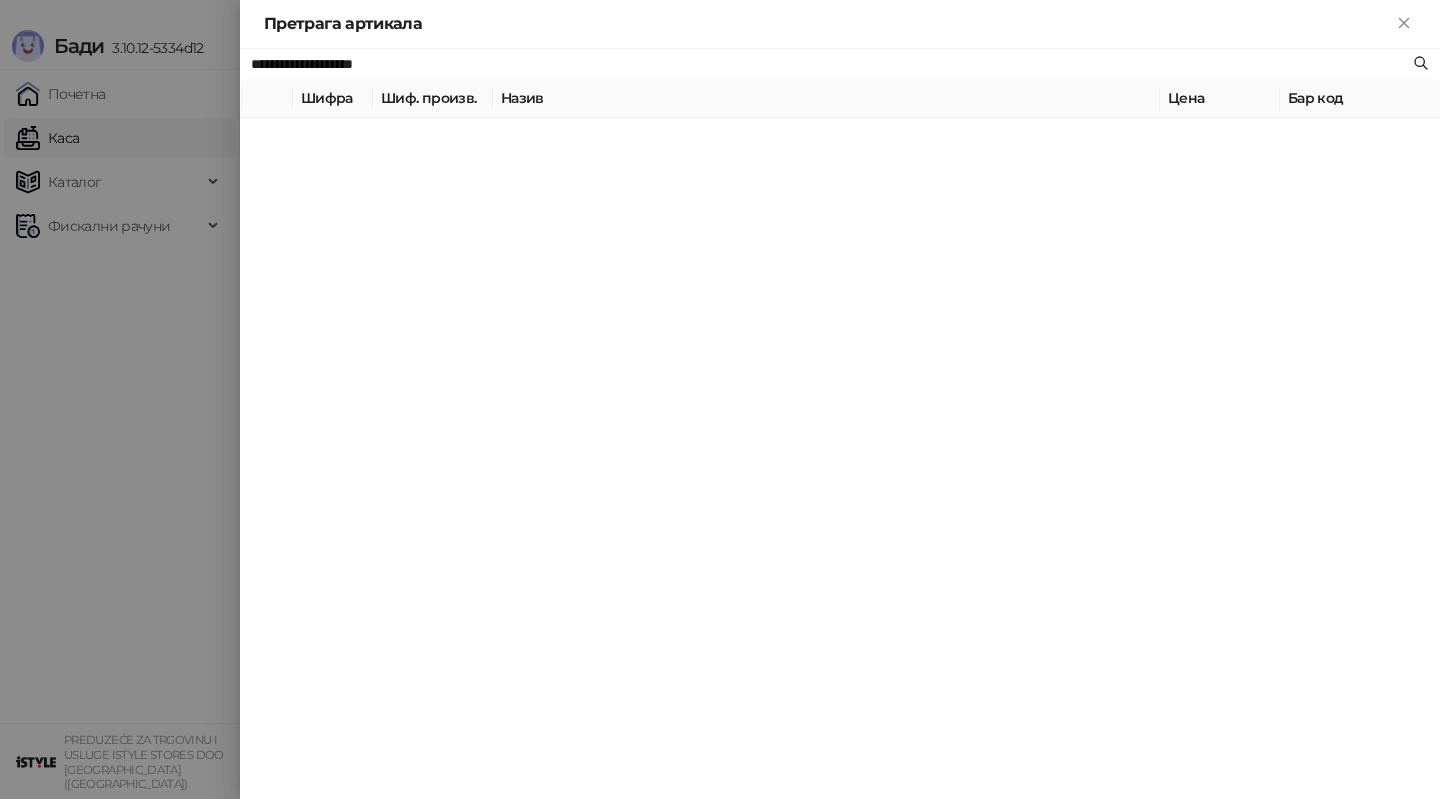 type on "**********" 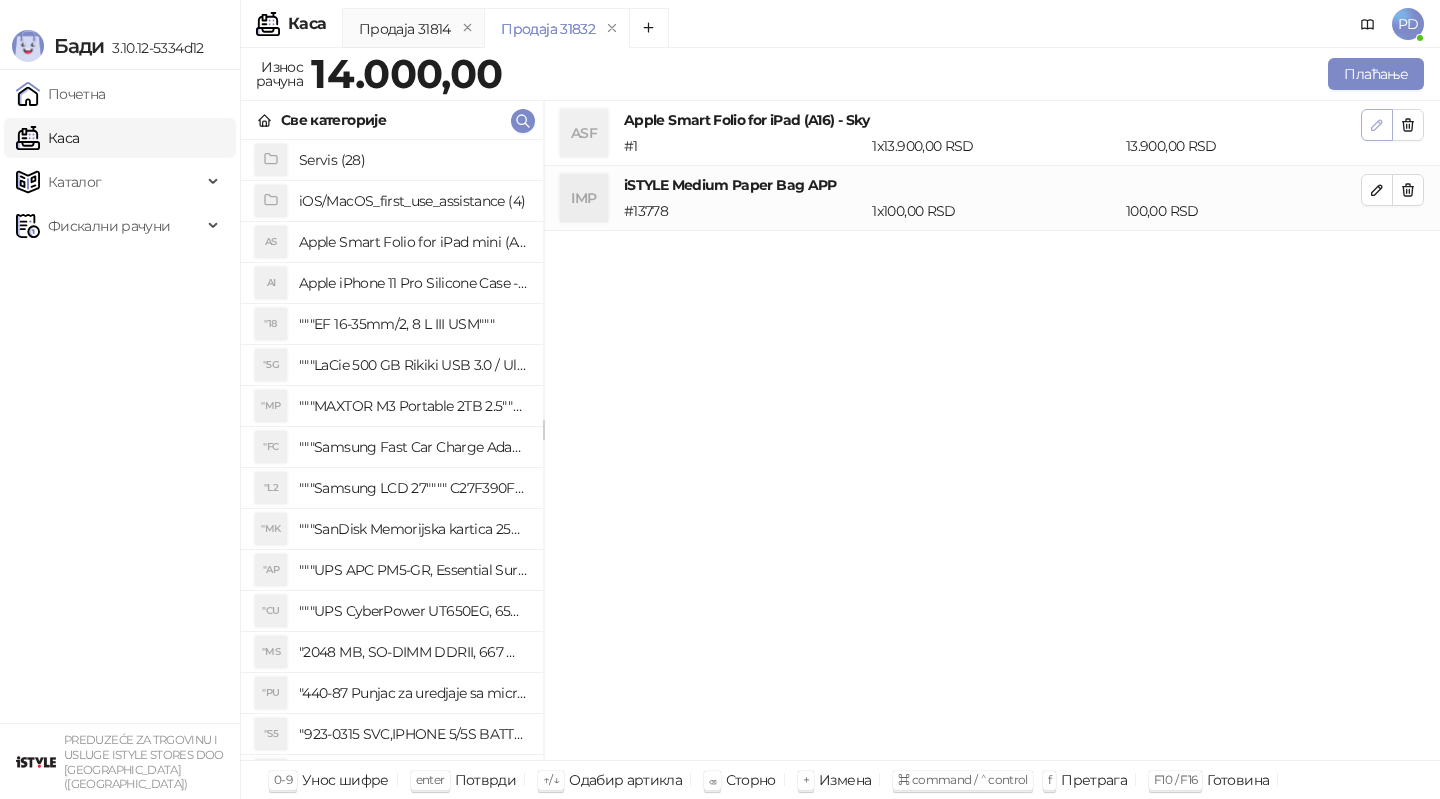 click at bounding box center [1377, 125] 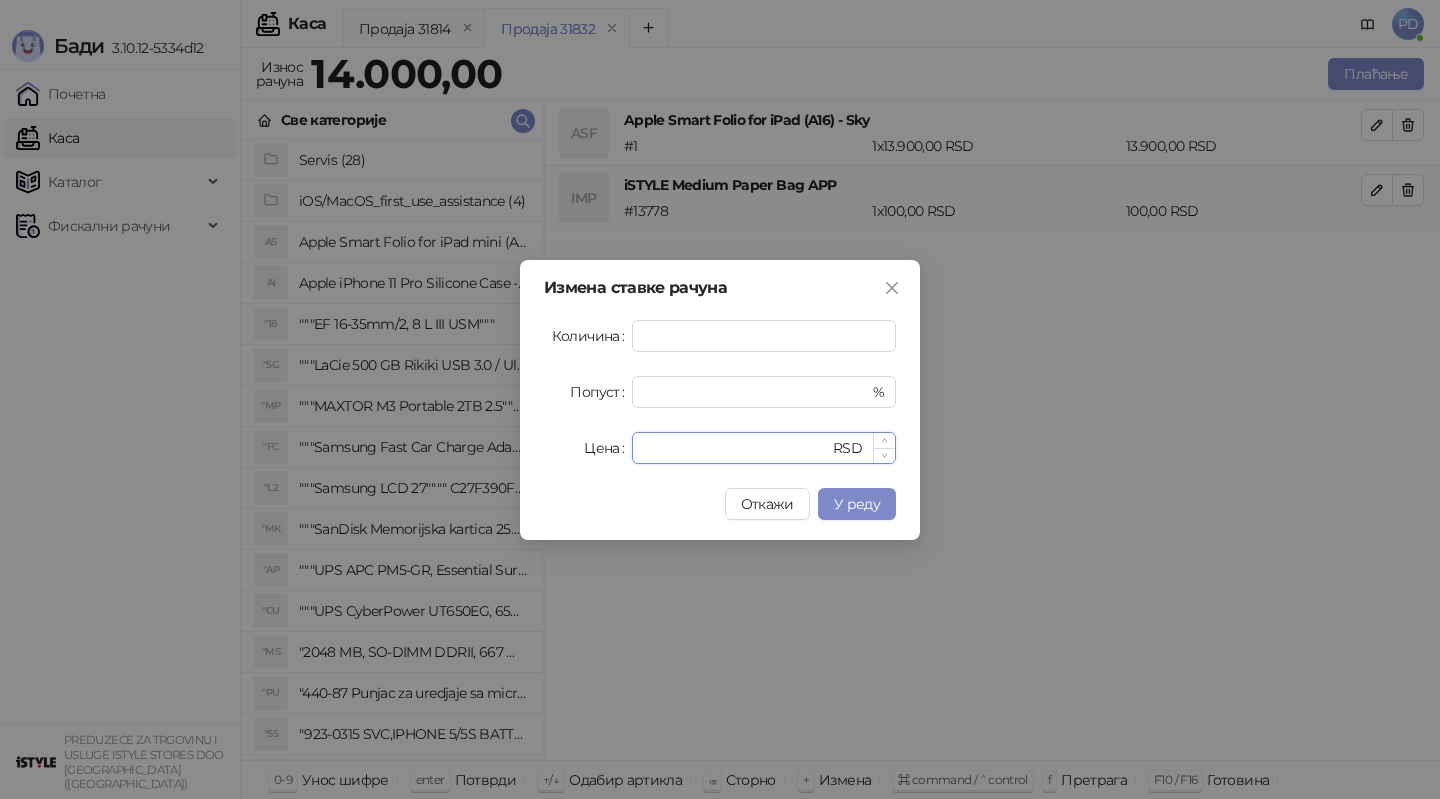 click on "*****" at bounding box center [736, 448] 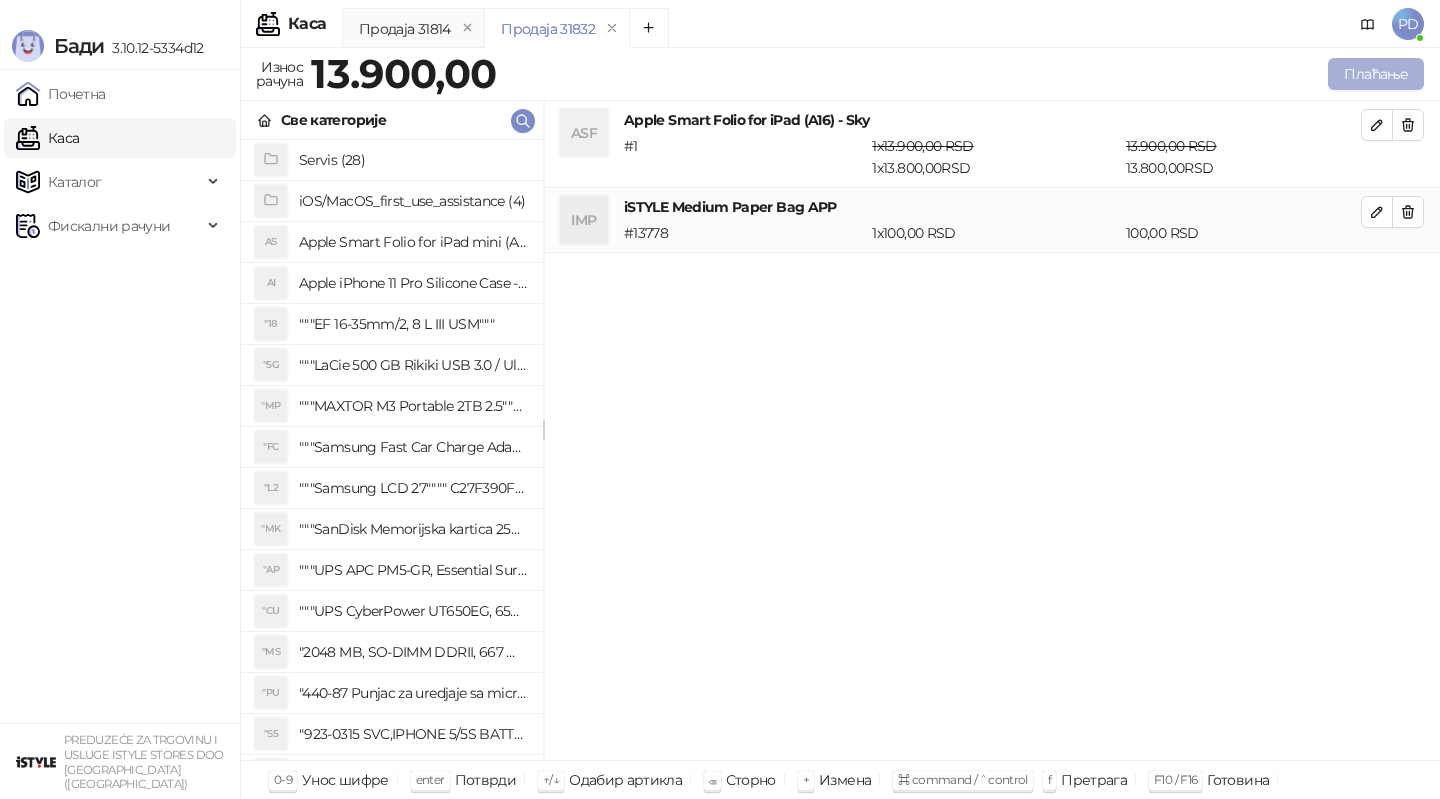 click on "Плаћање" at bounding box center (1376, 74) 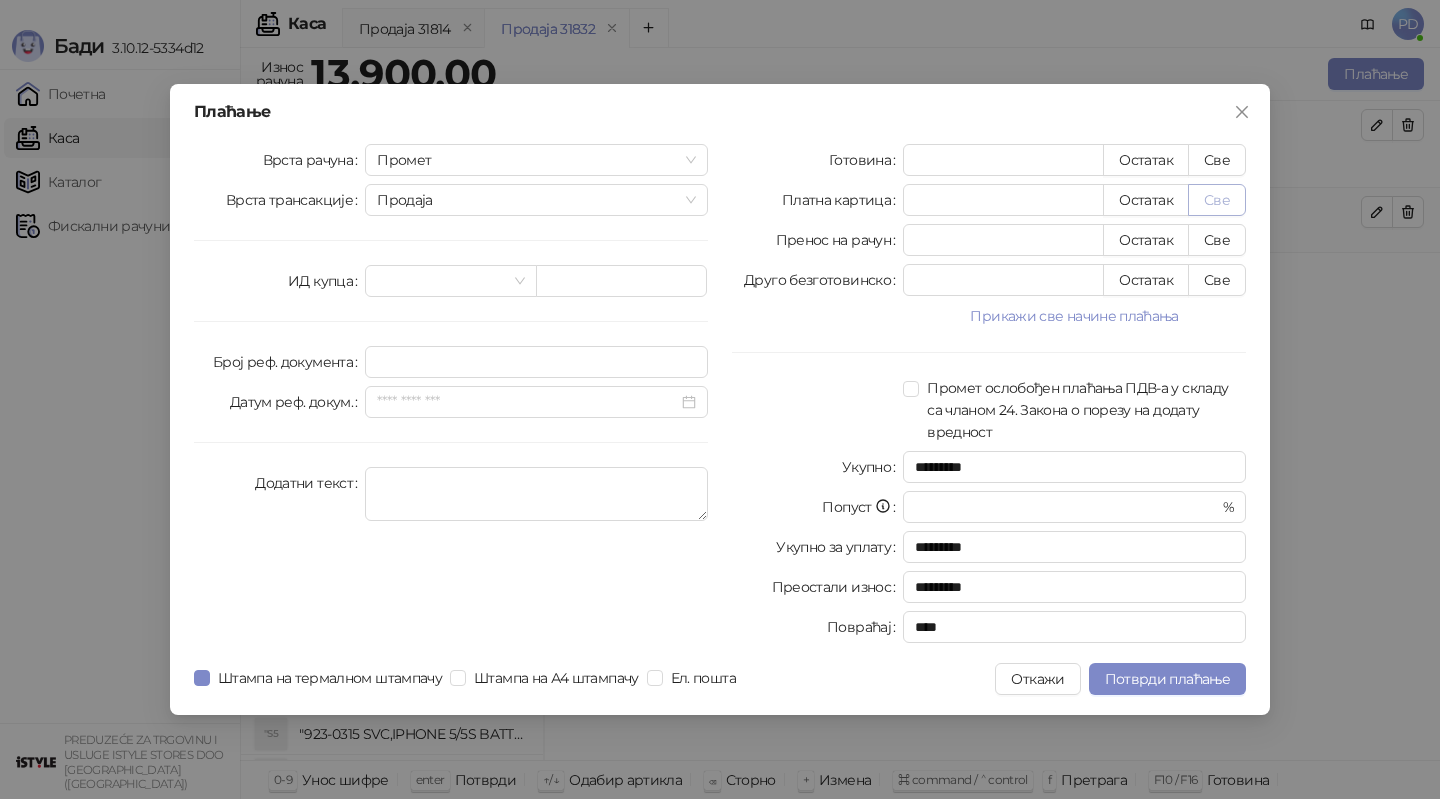 click on "Све" at bounding box center (1217, 200) 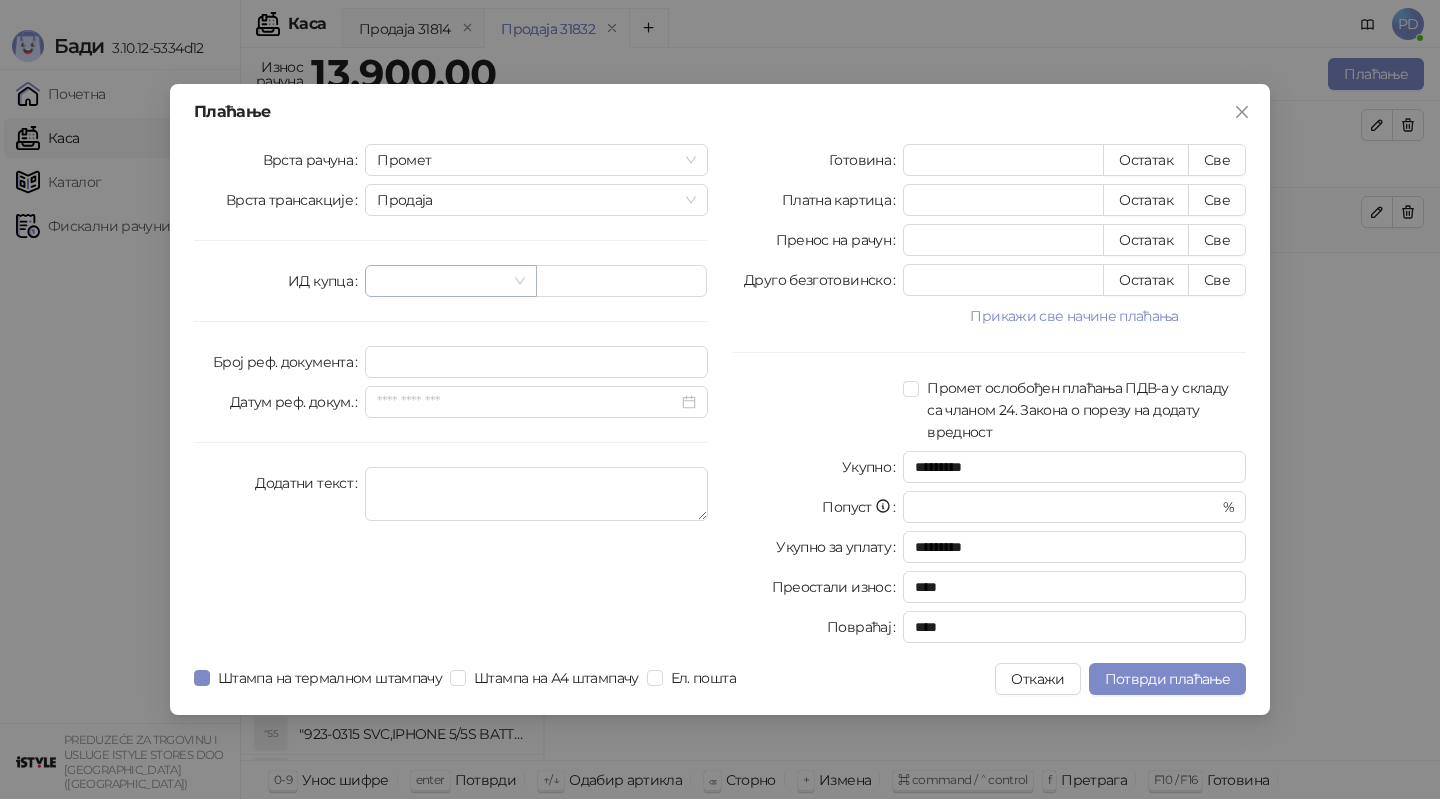 click at bounding box center (441, 281) 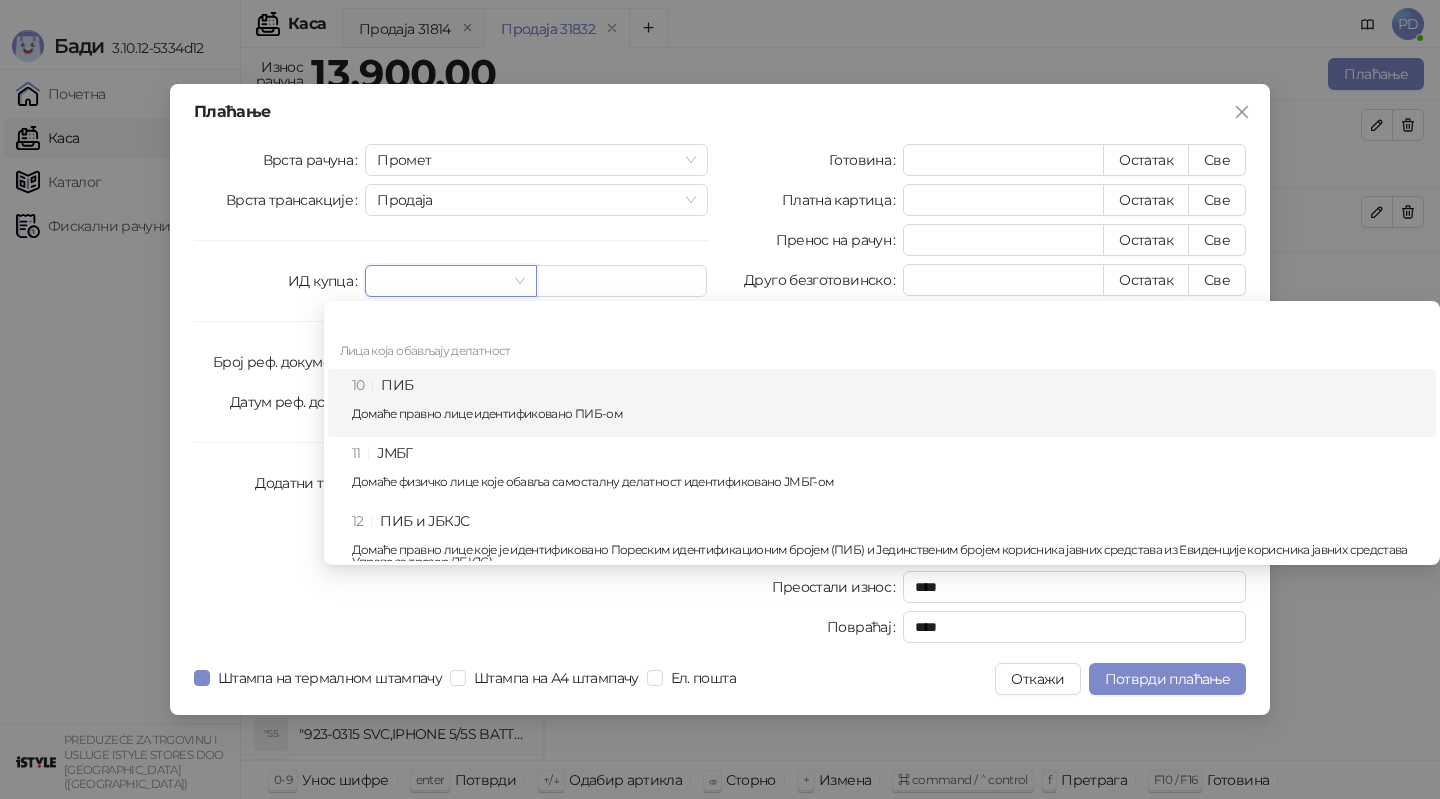 click on "10 ПИБ Домаће правно лице идентификовано ПИБ-ом" at bounding box center [882, 403] 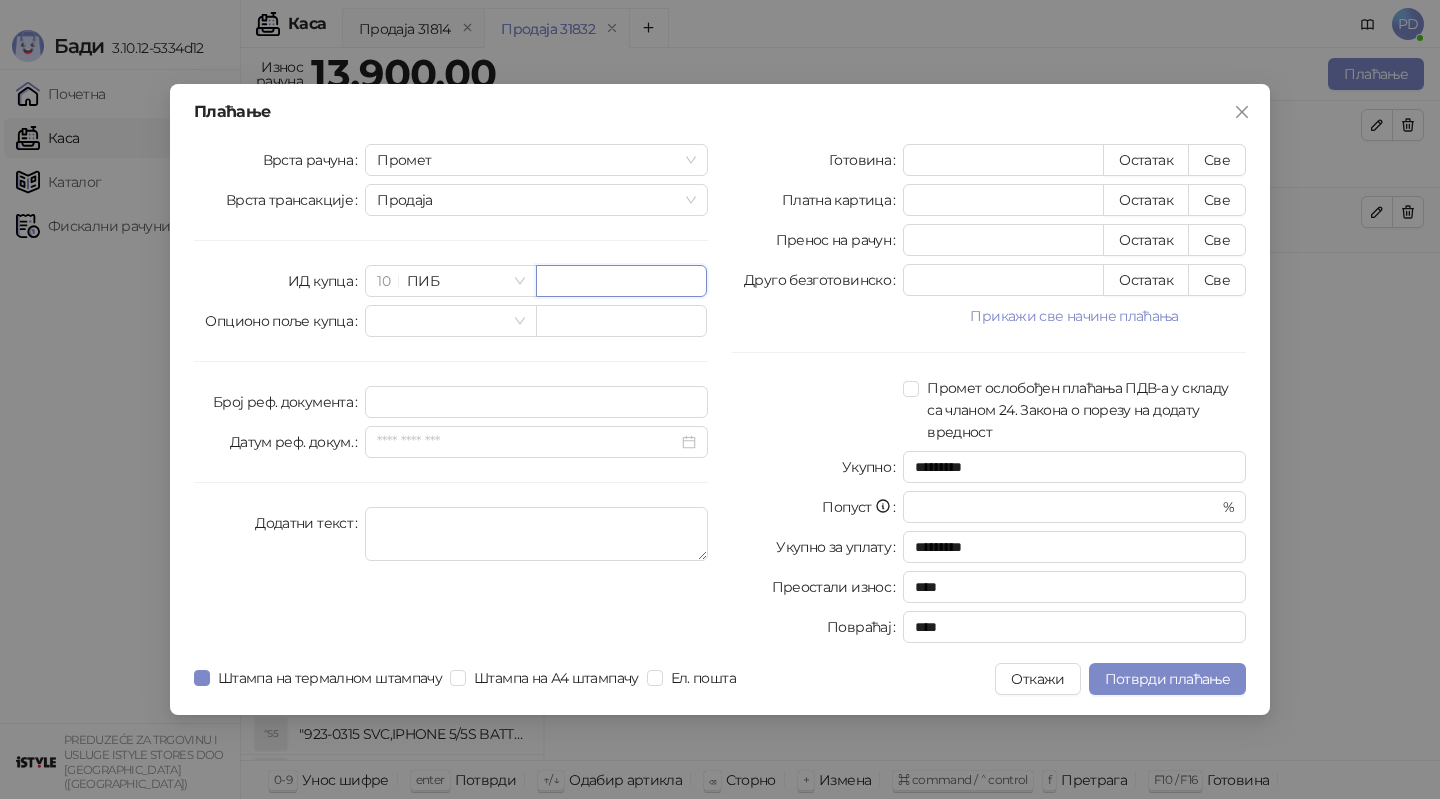 click at bounding box center [621, 281] 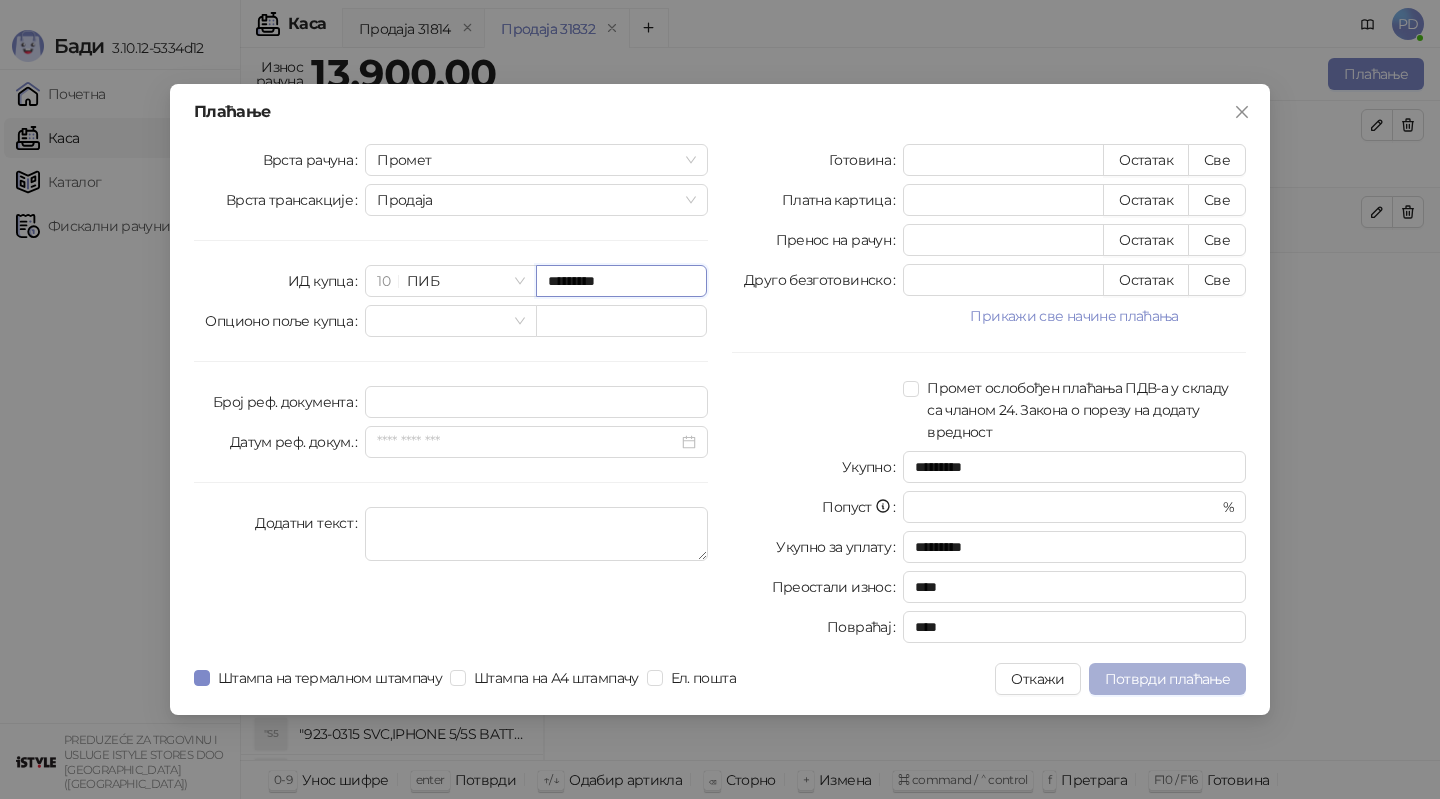 type on "*********" 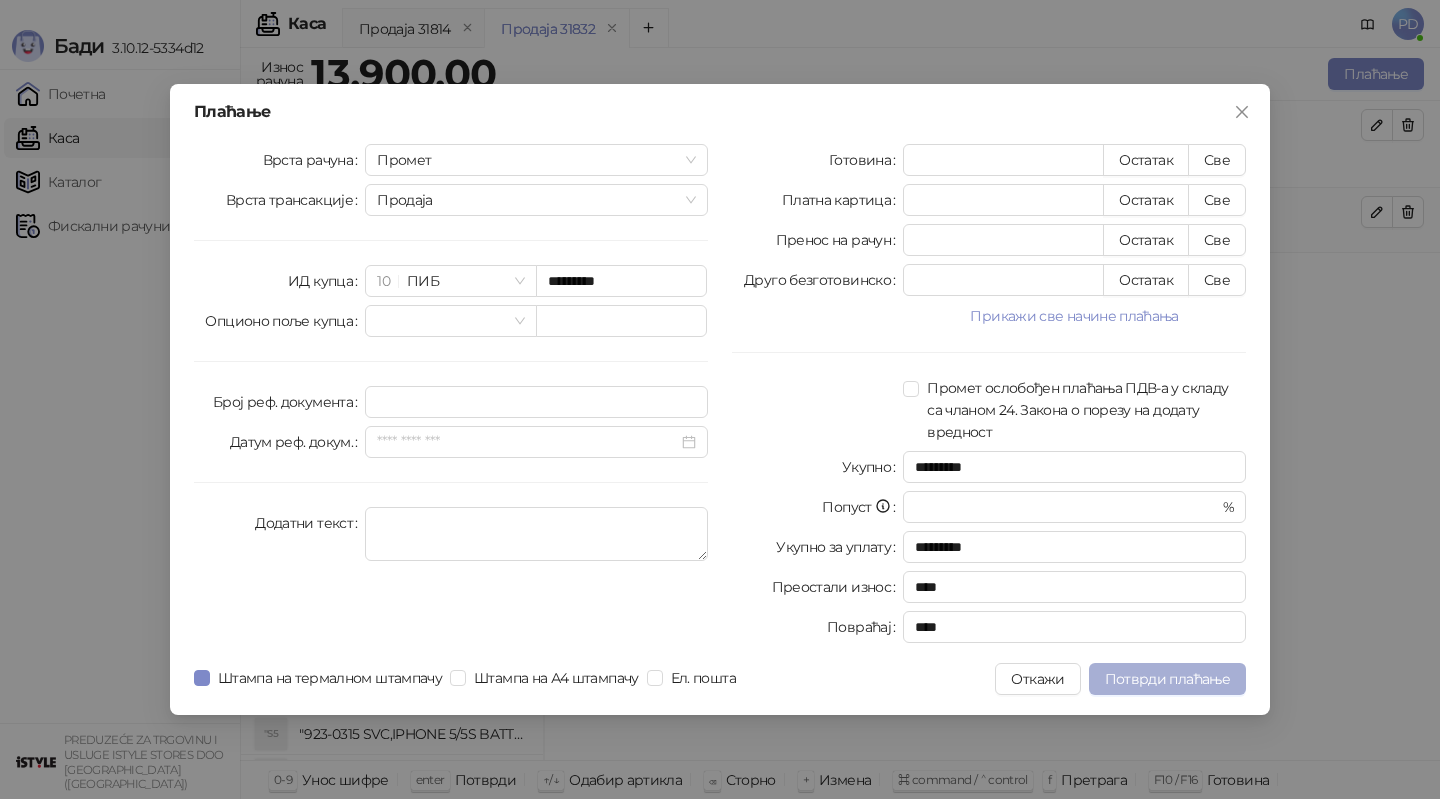 click on "Потврди плаћање" at bounding box center (1167, 679) 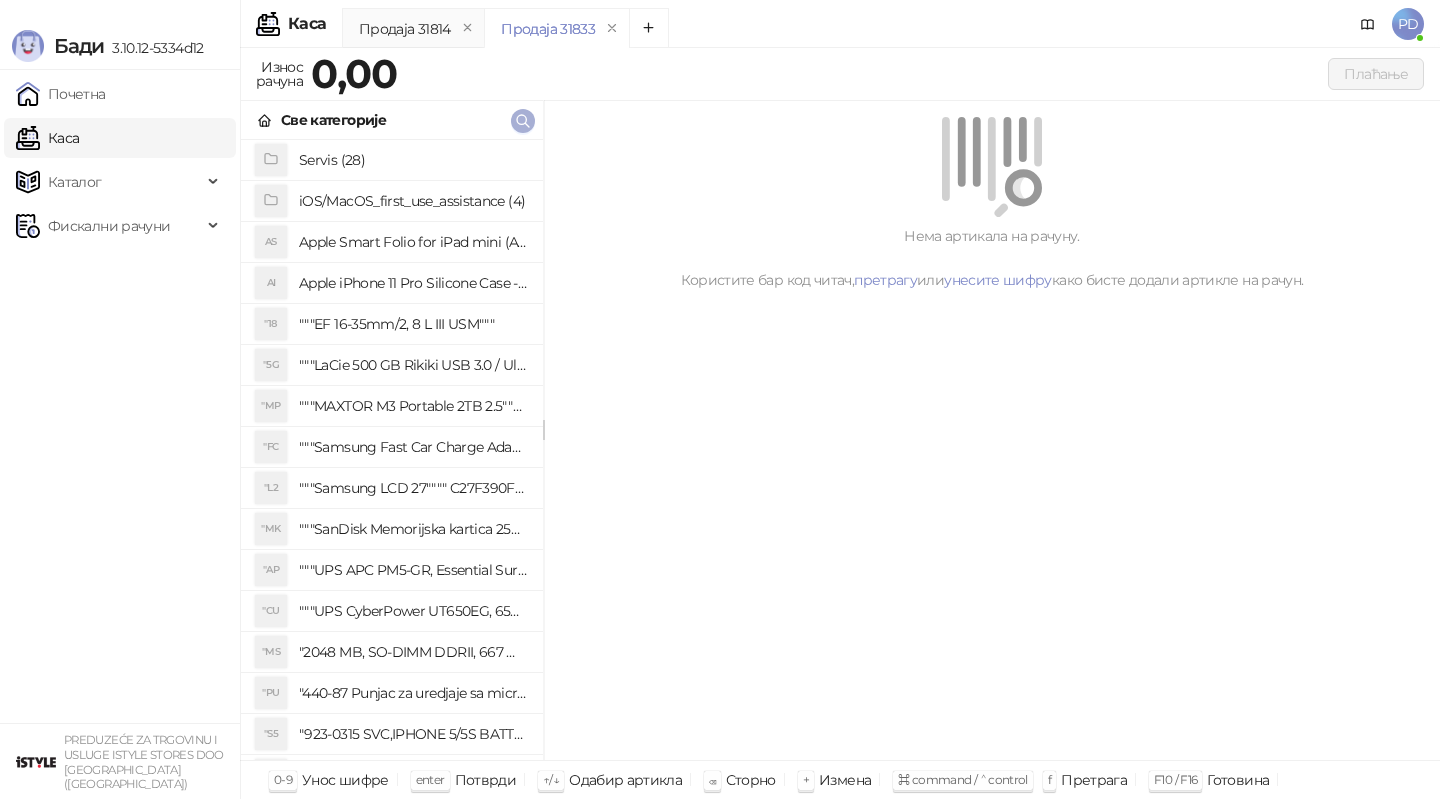 click 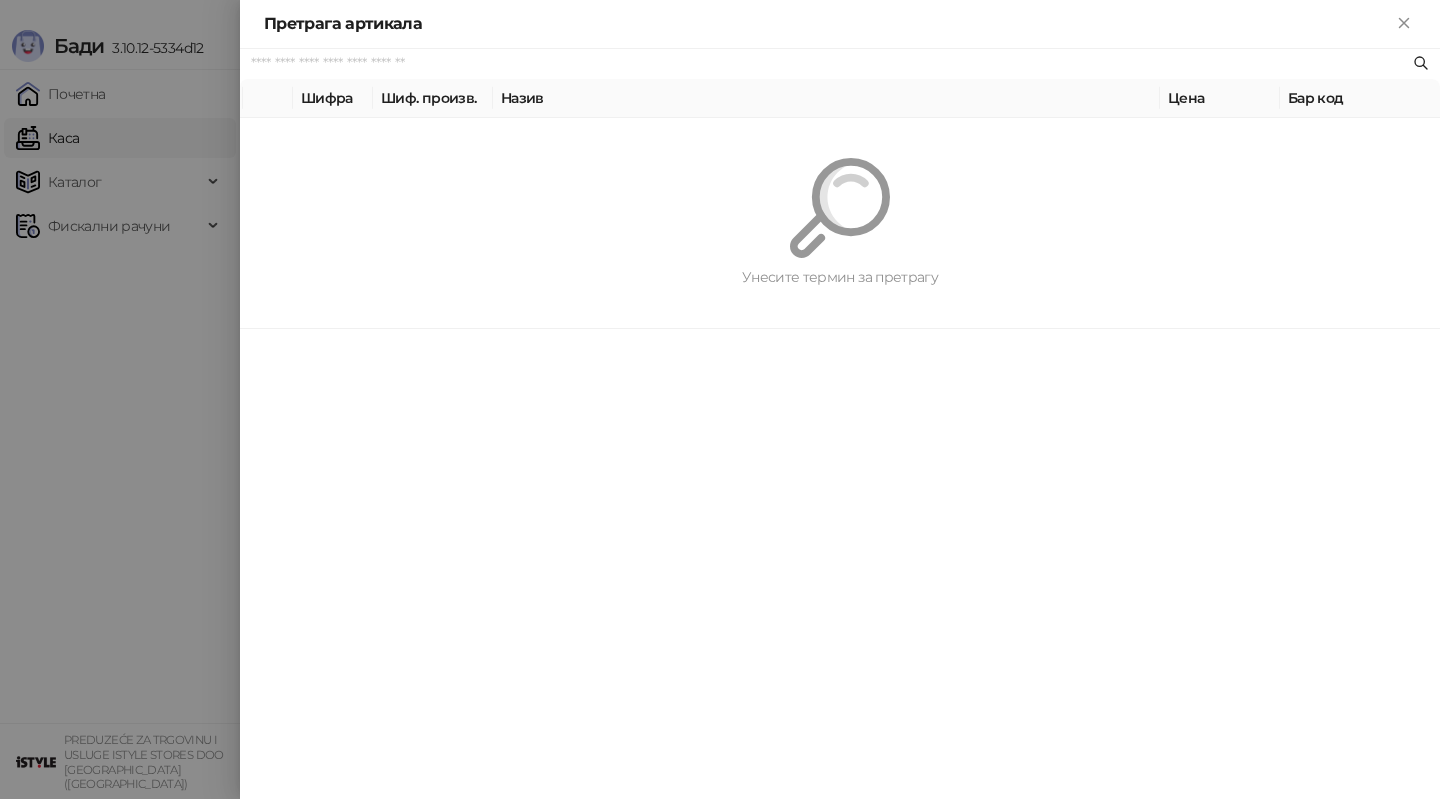 paste on "**********" 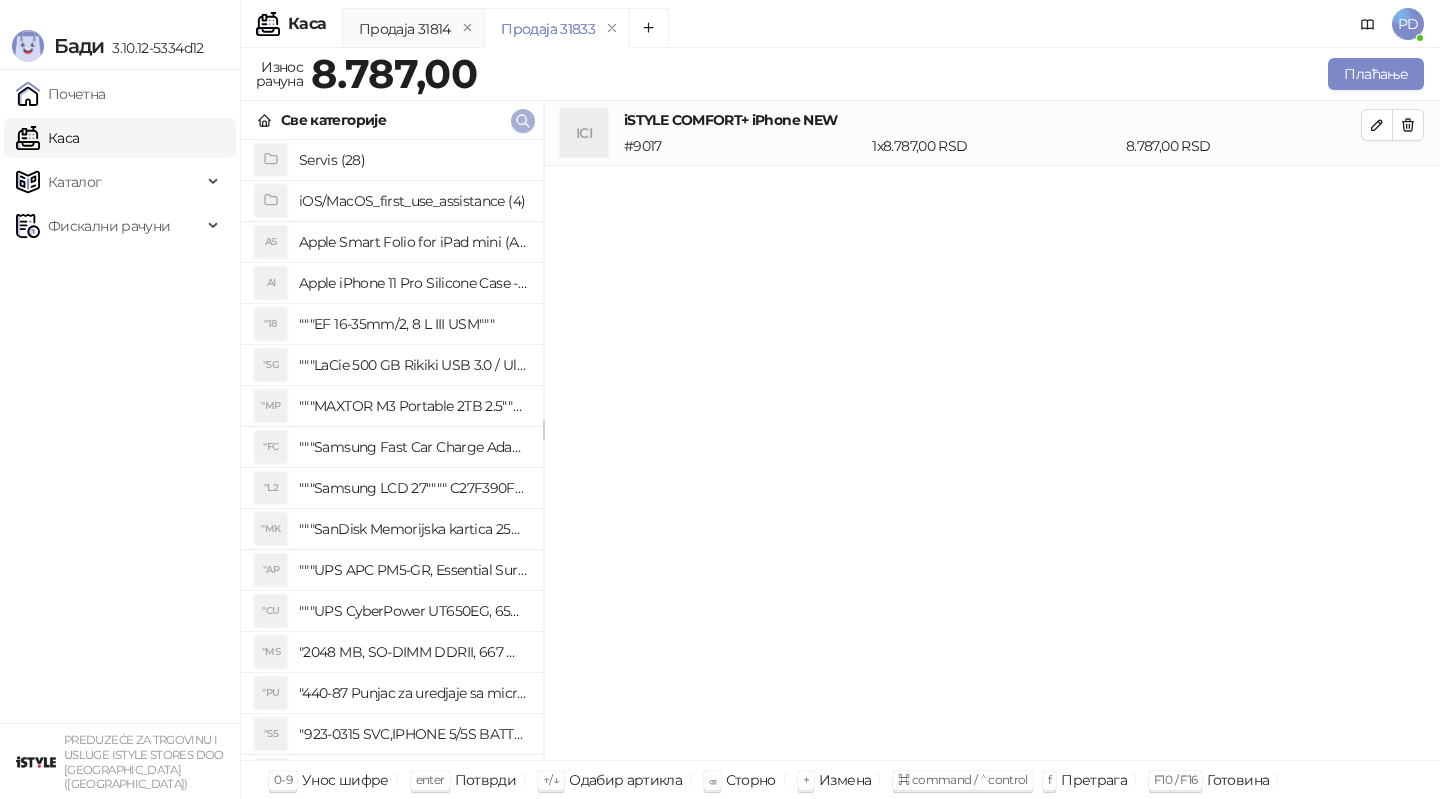 click 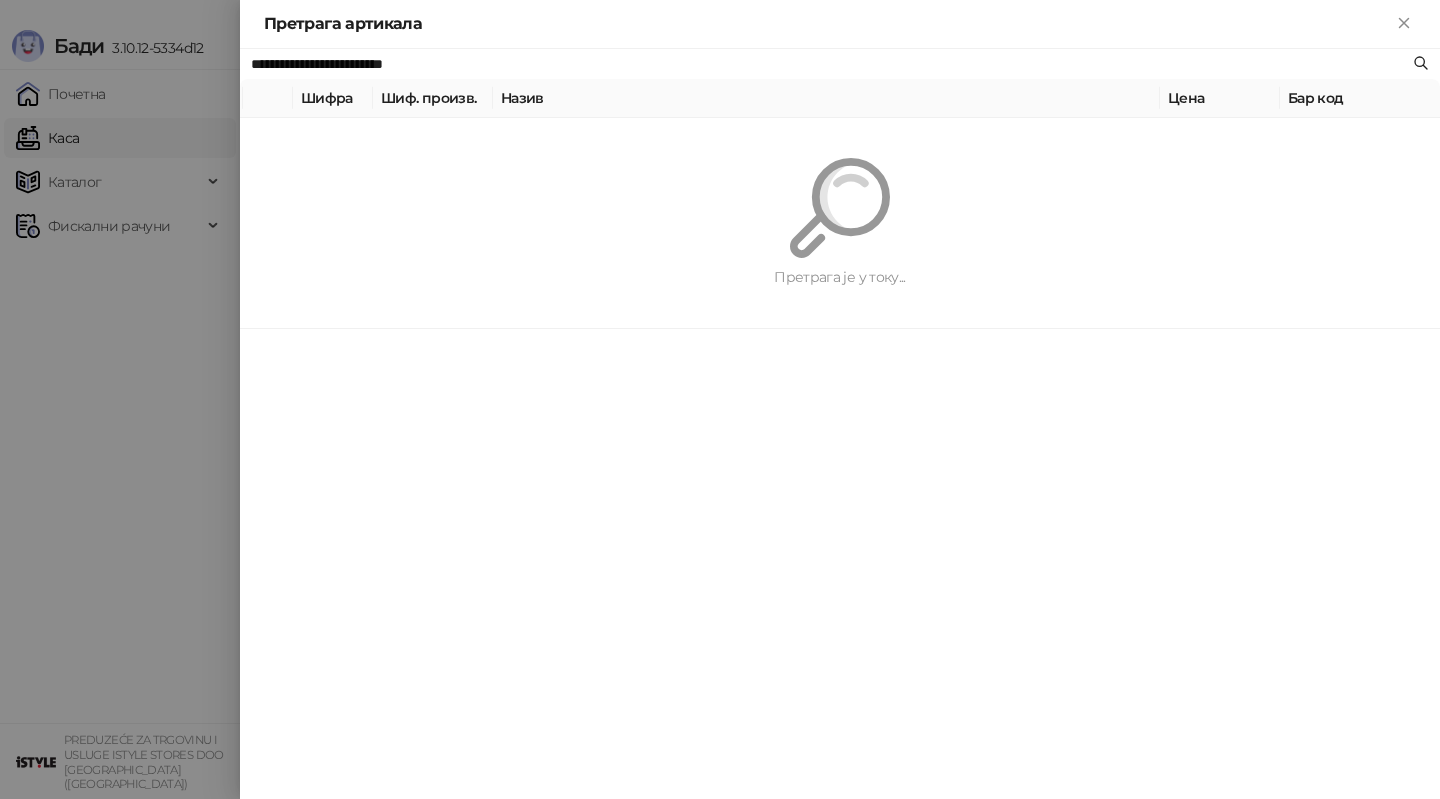 paste 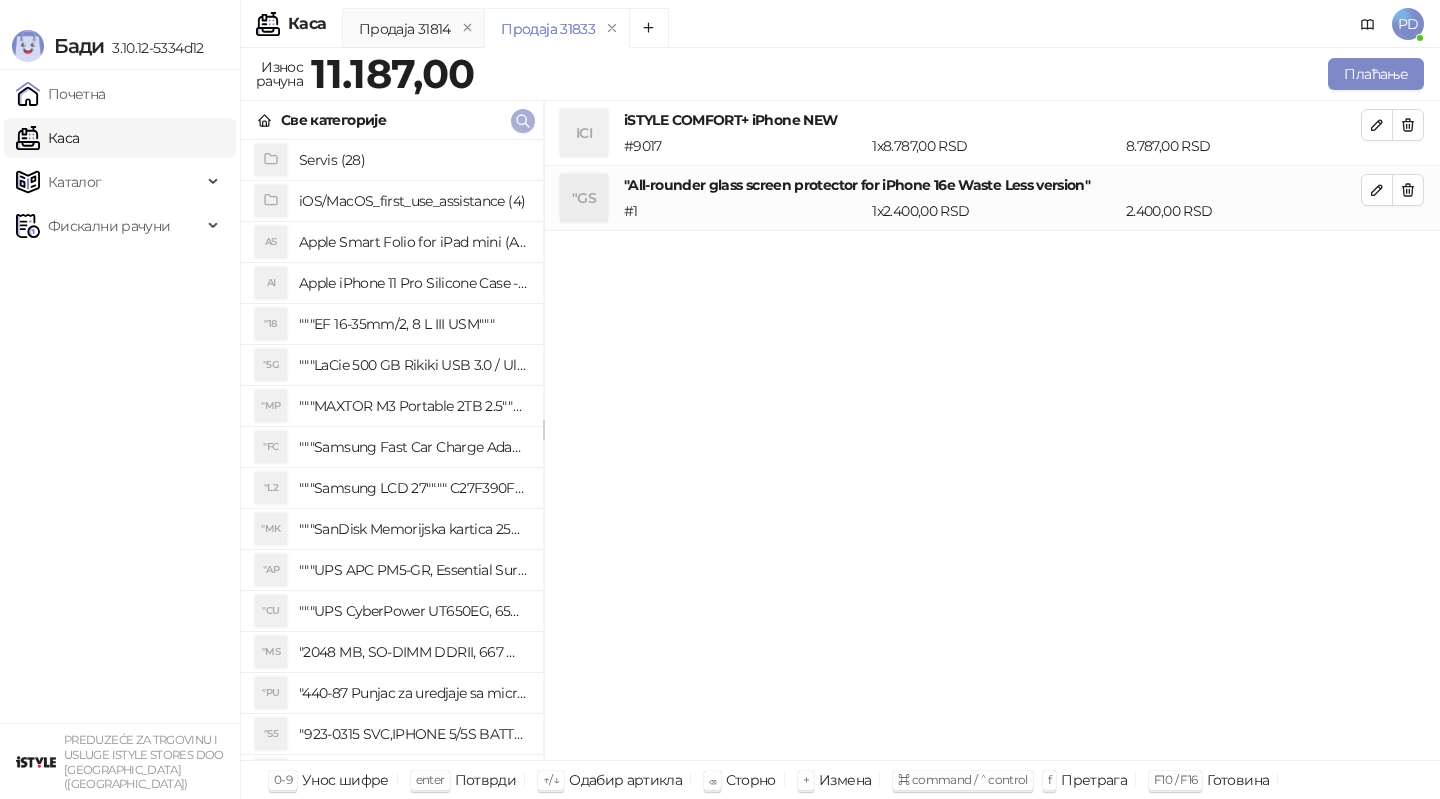 click 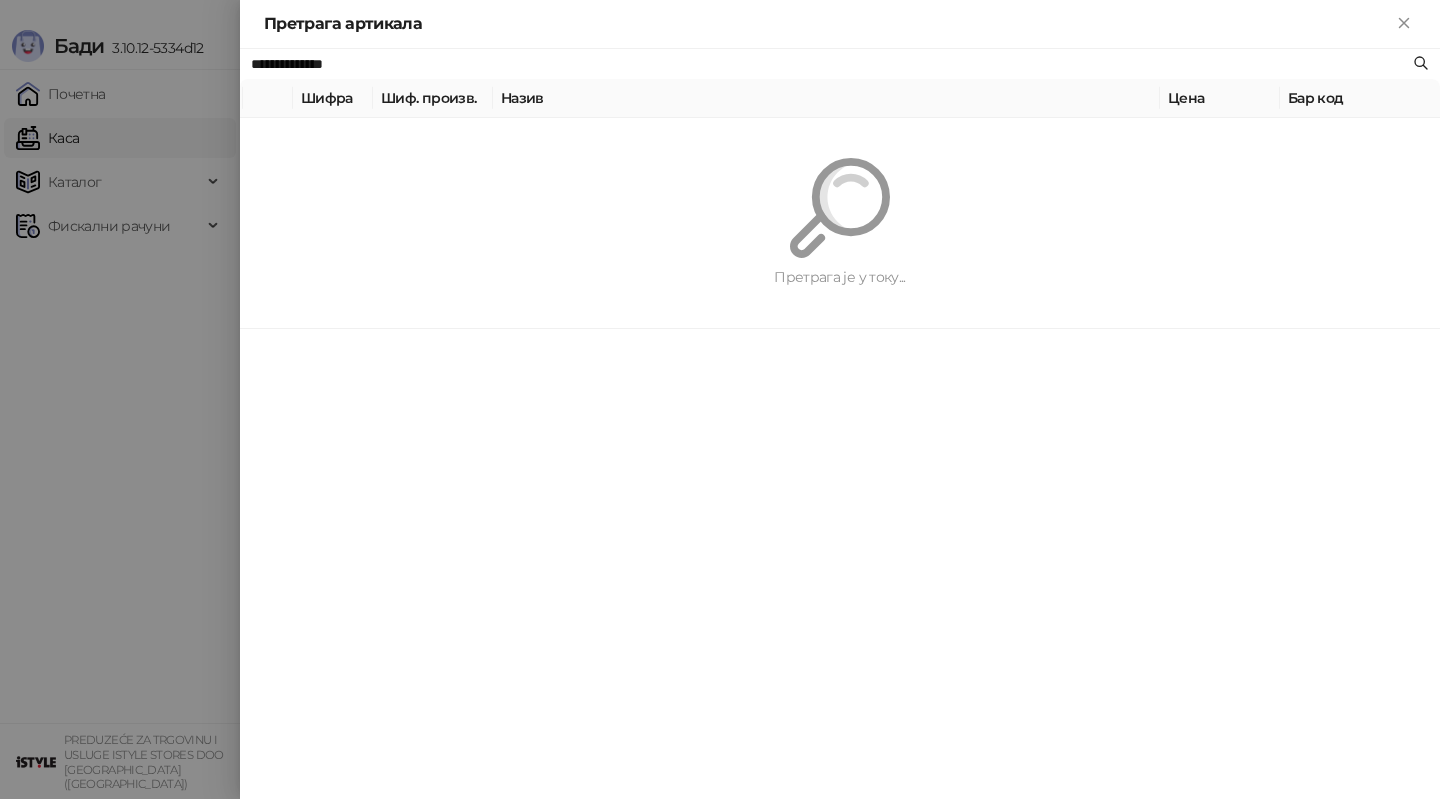 paste on "**********" 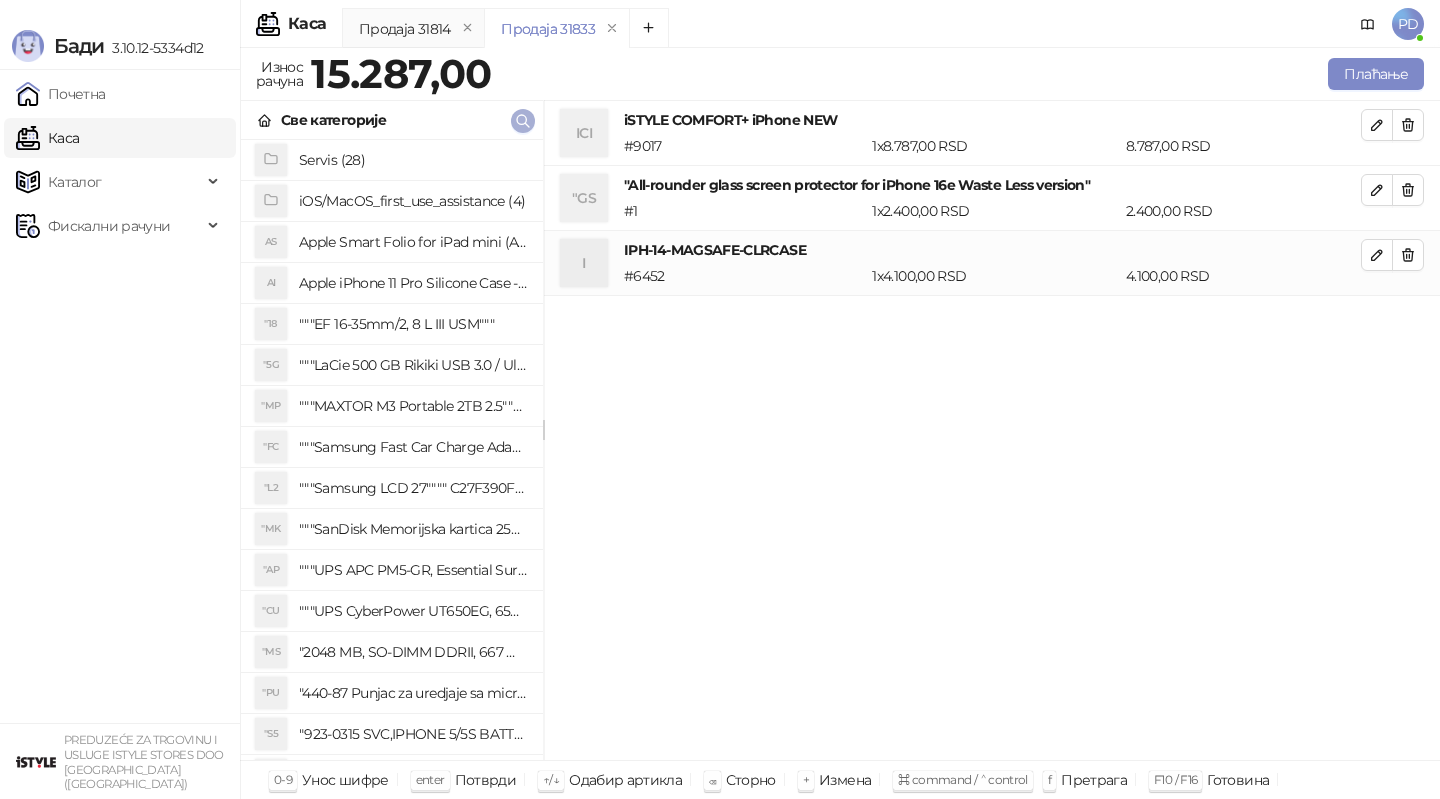 click 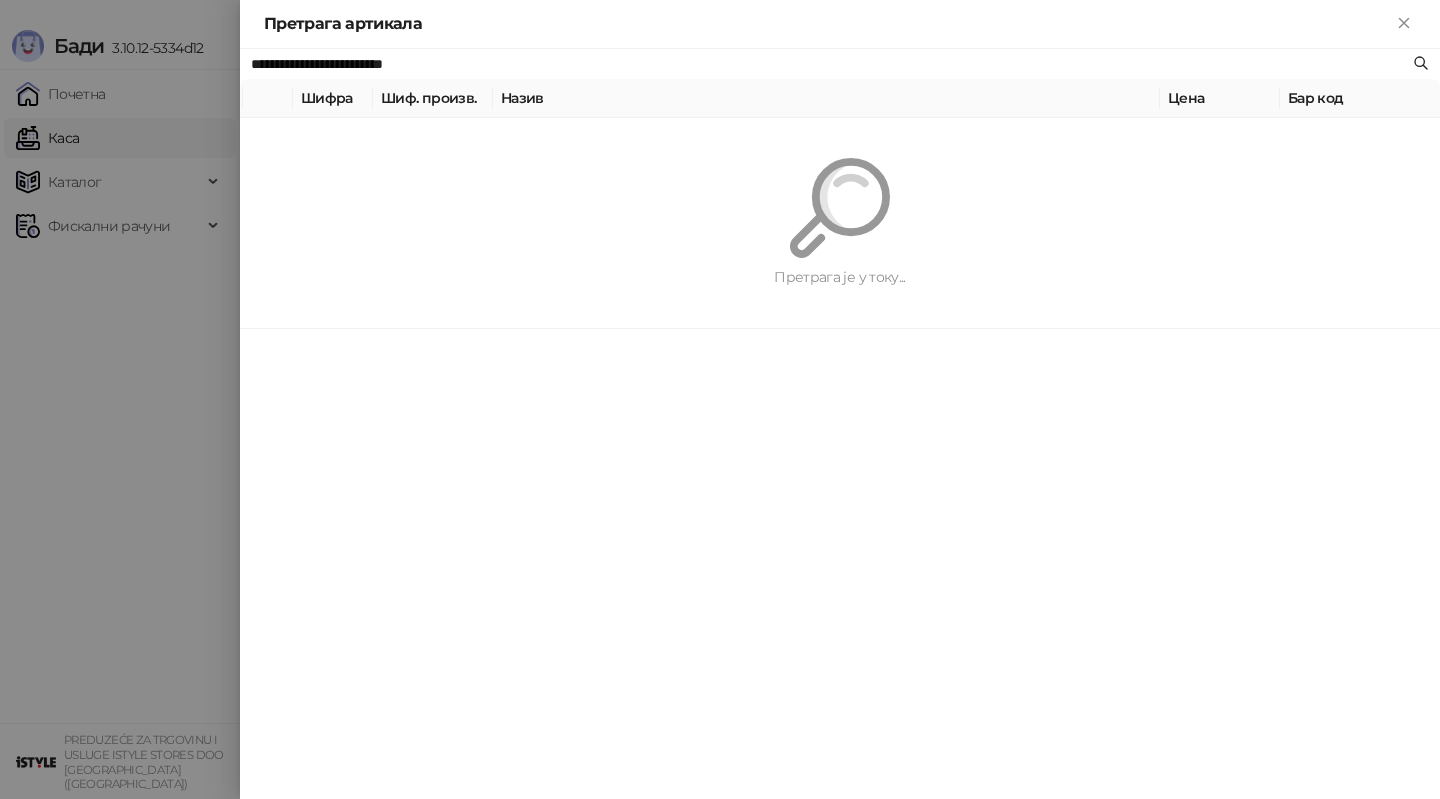 paste 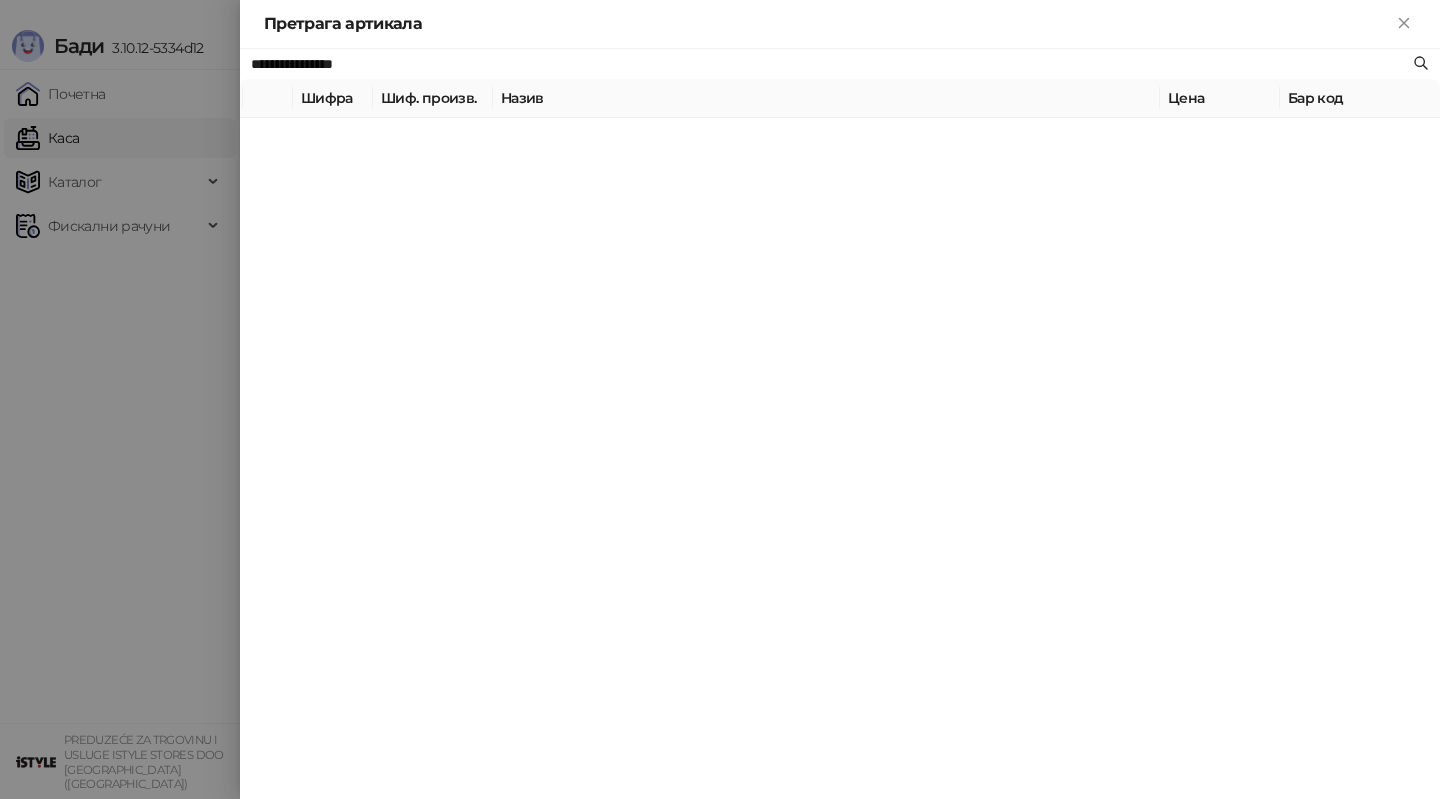 type on "**********" 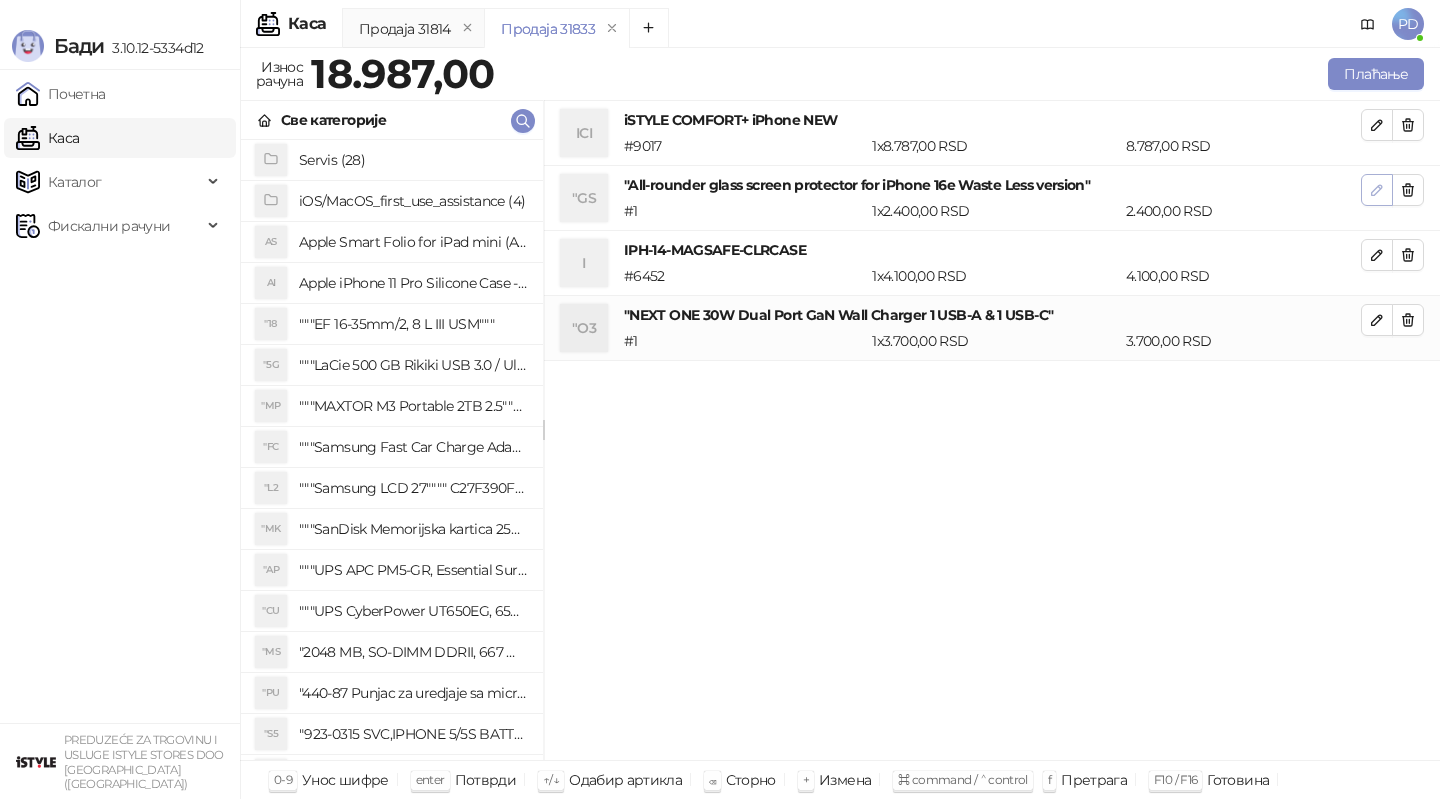 click 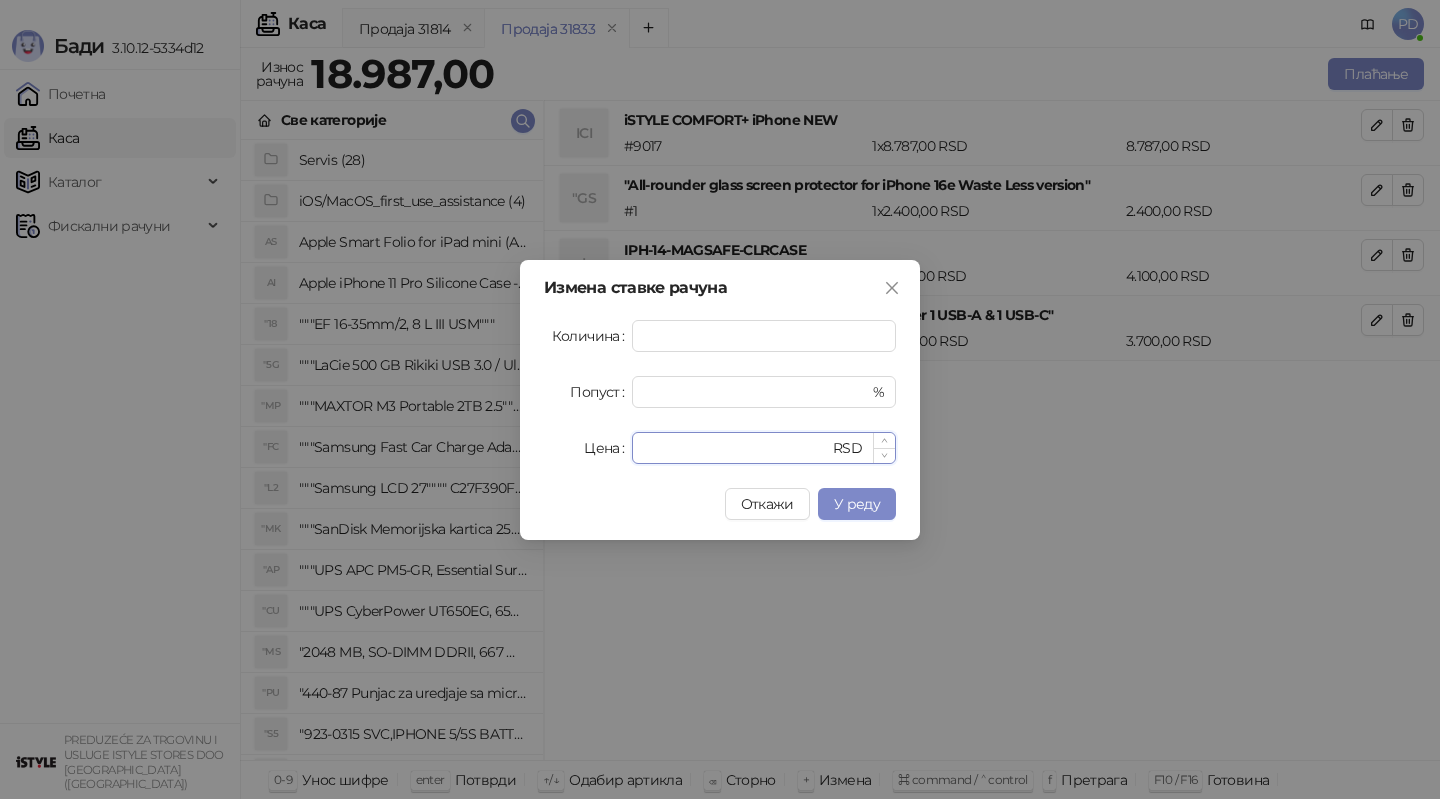 click on "****" at bounding box center [736, 448] 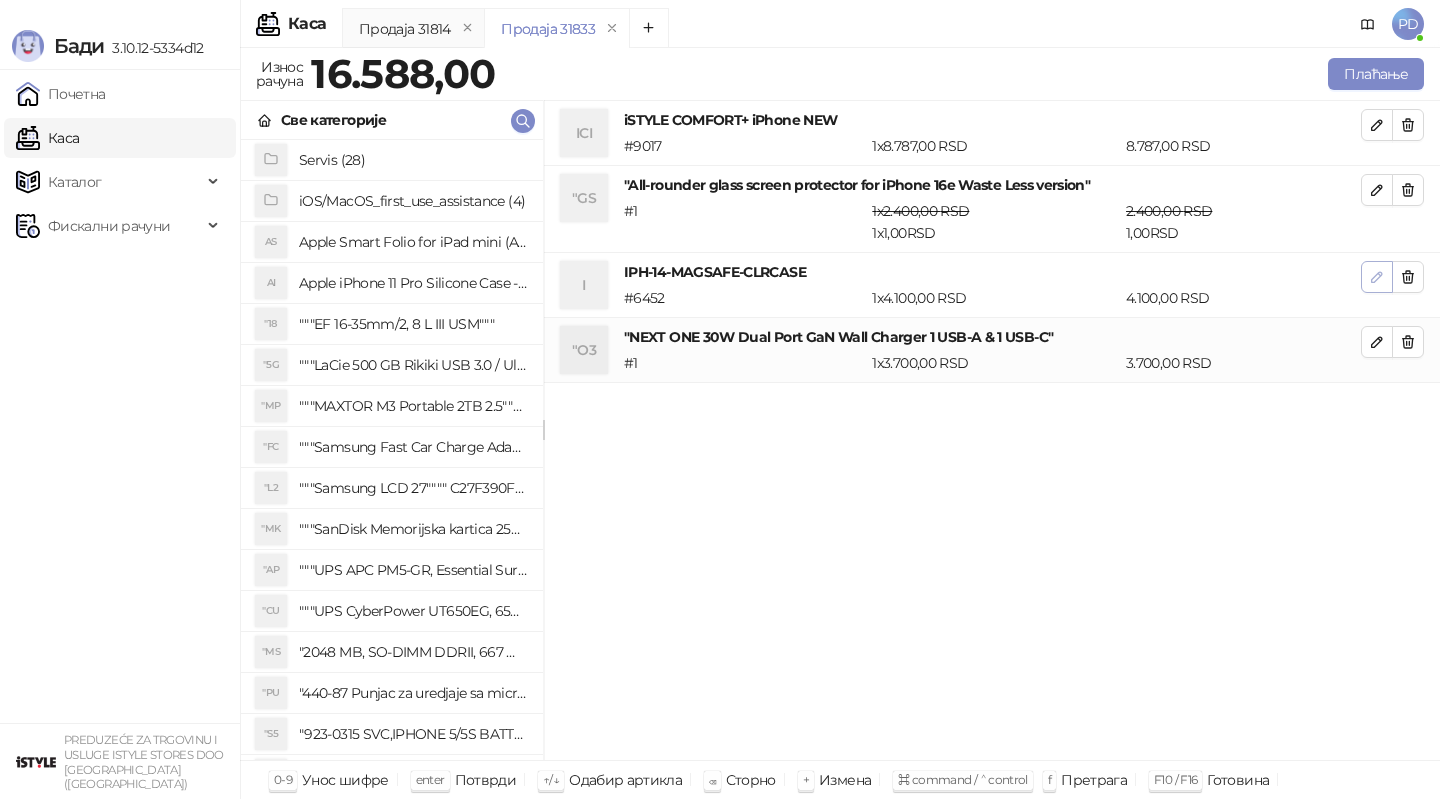 click at bounding box center (1377, 277) 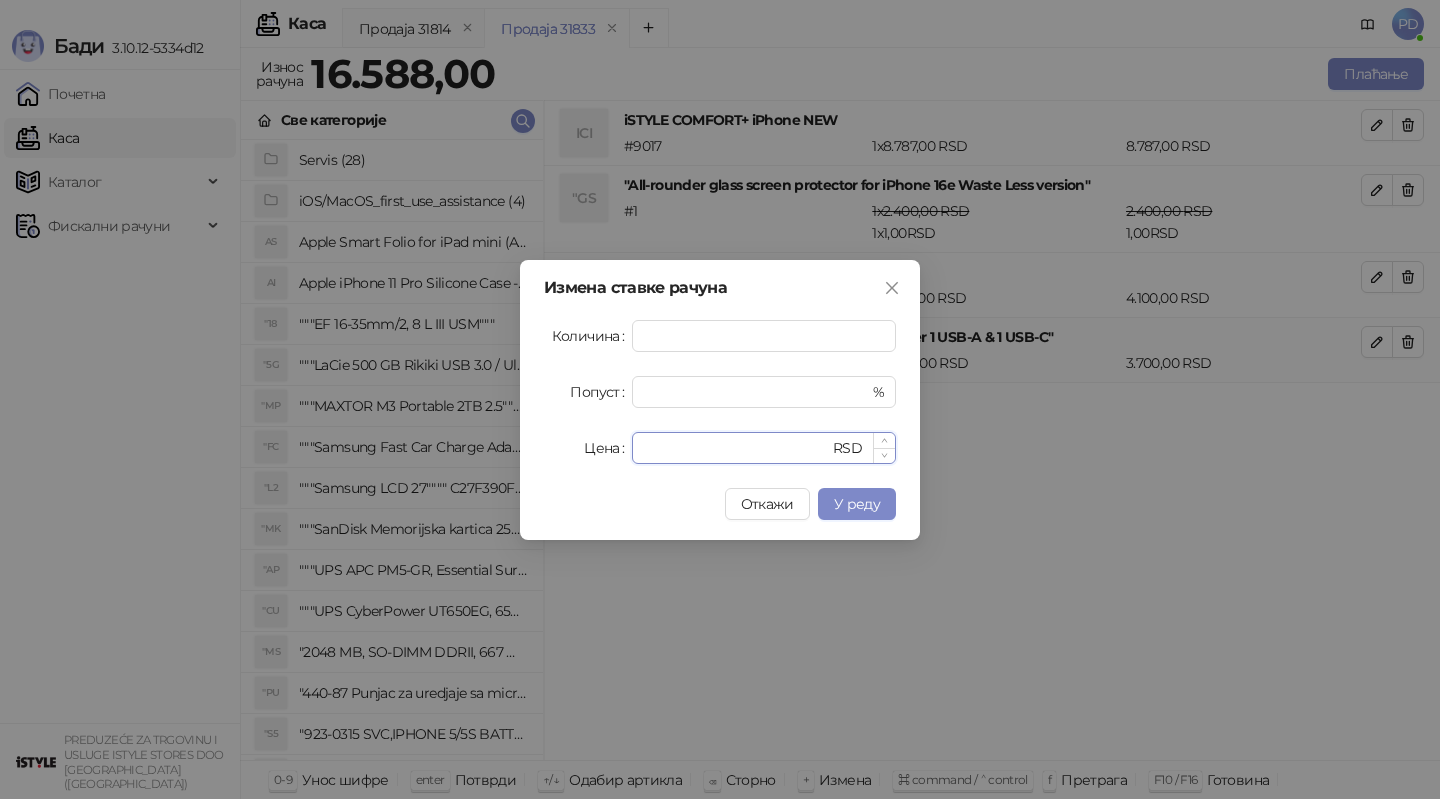 click on "****" at bounding box center [736, 448] 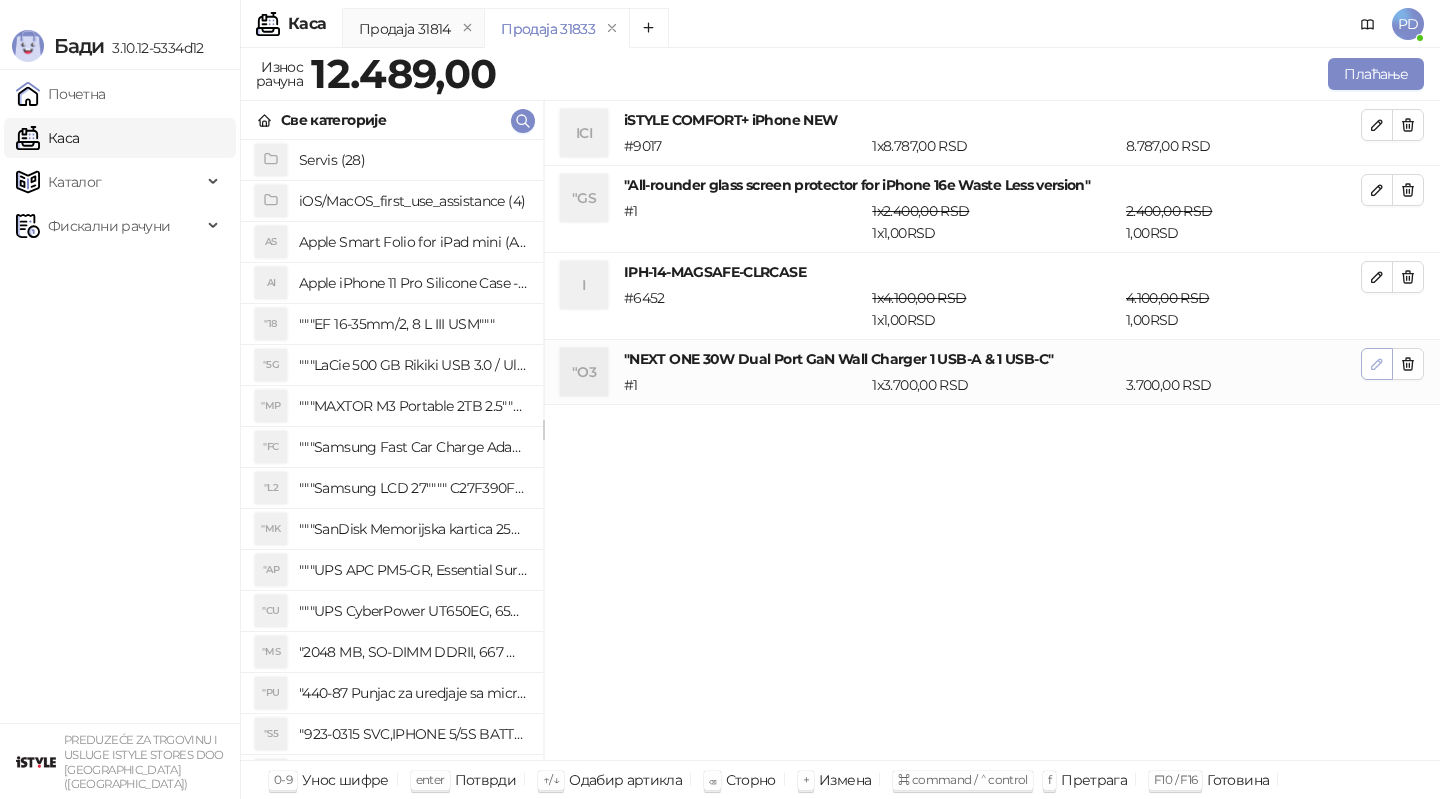 click 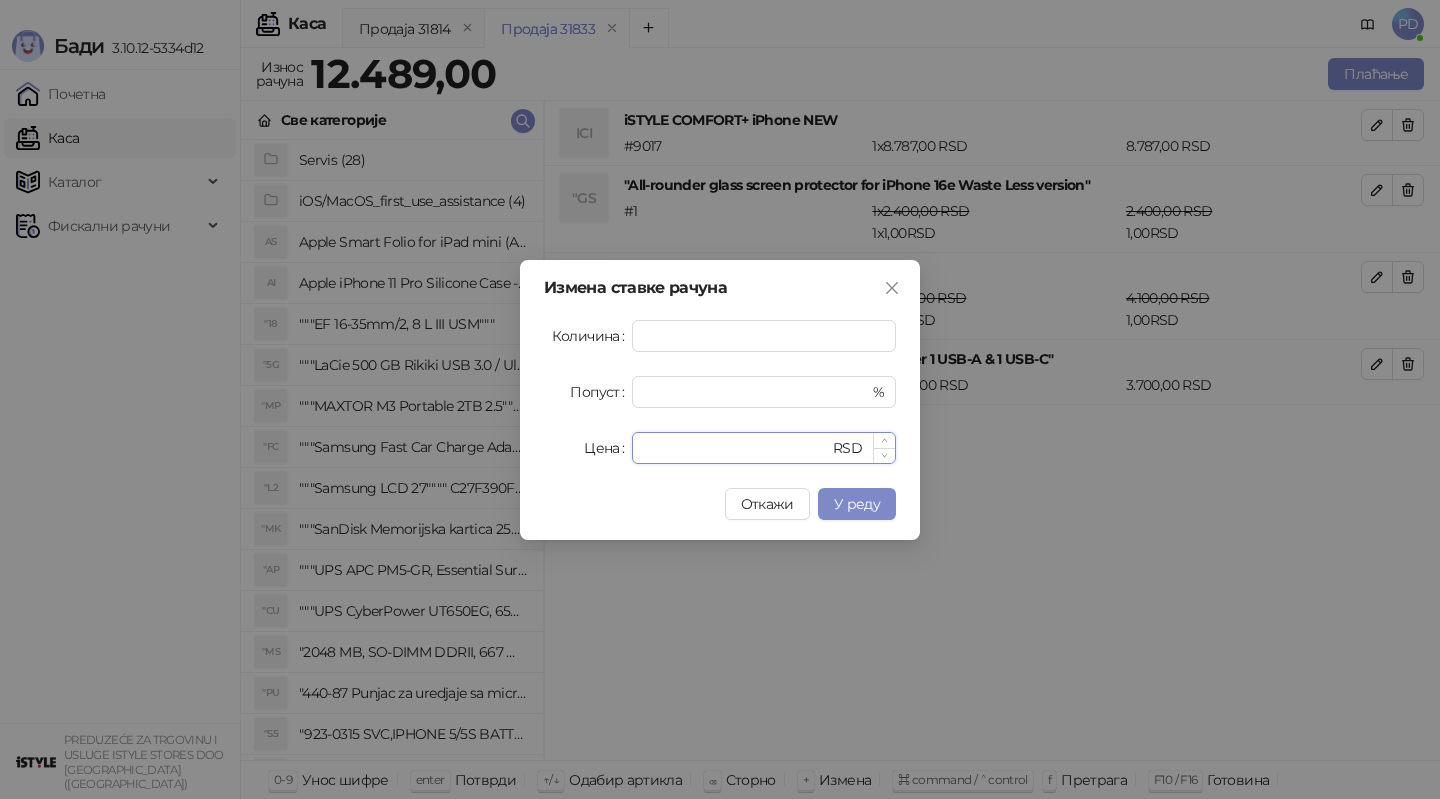 click on "****" at bounding box center (736, 448) 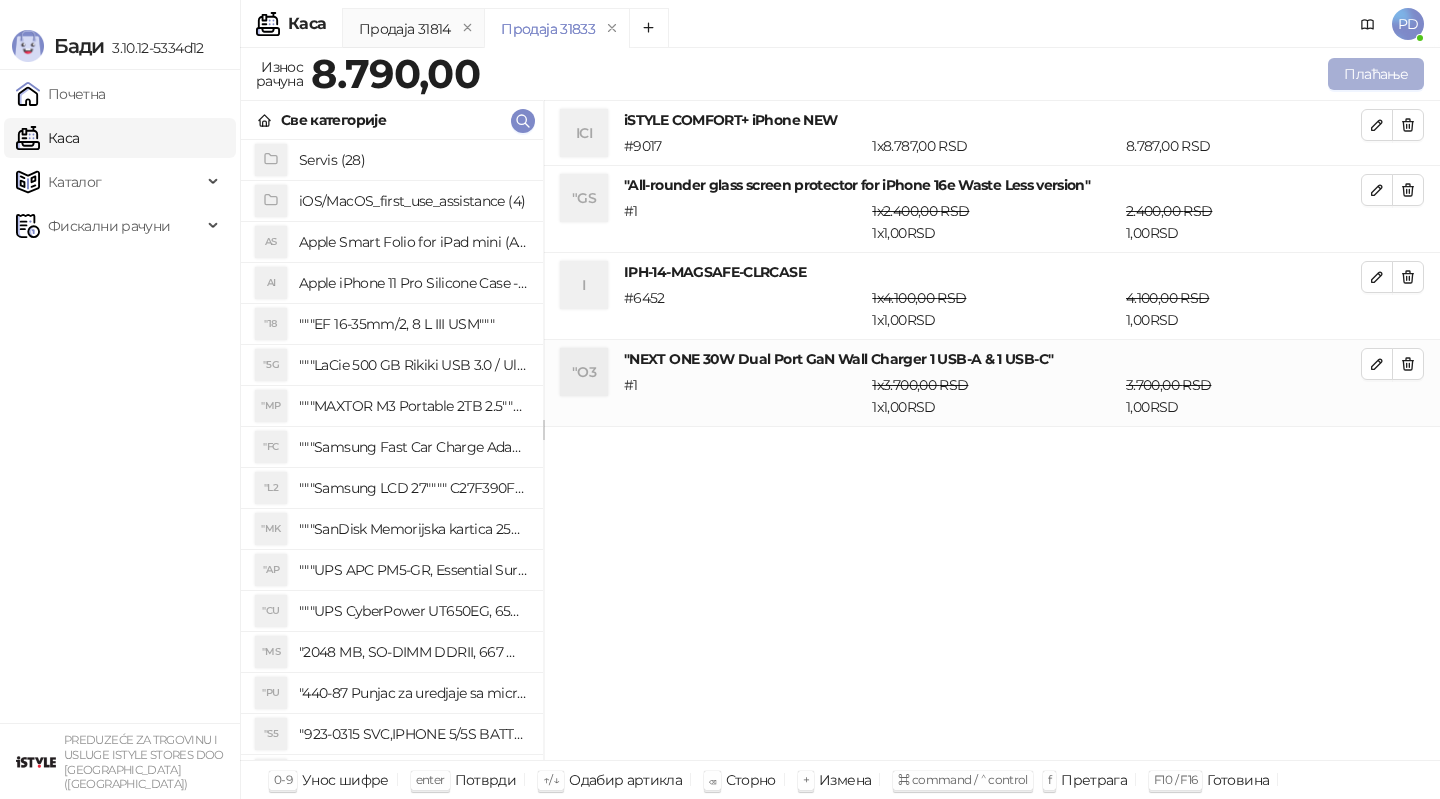 click on "Плаћање" at bounding box center (1376, 74) 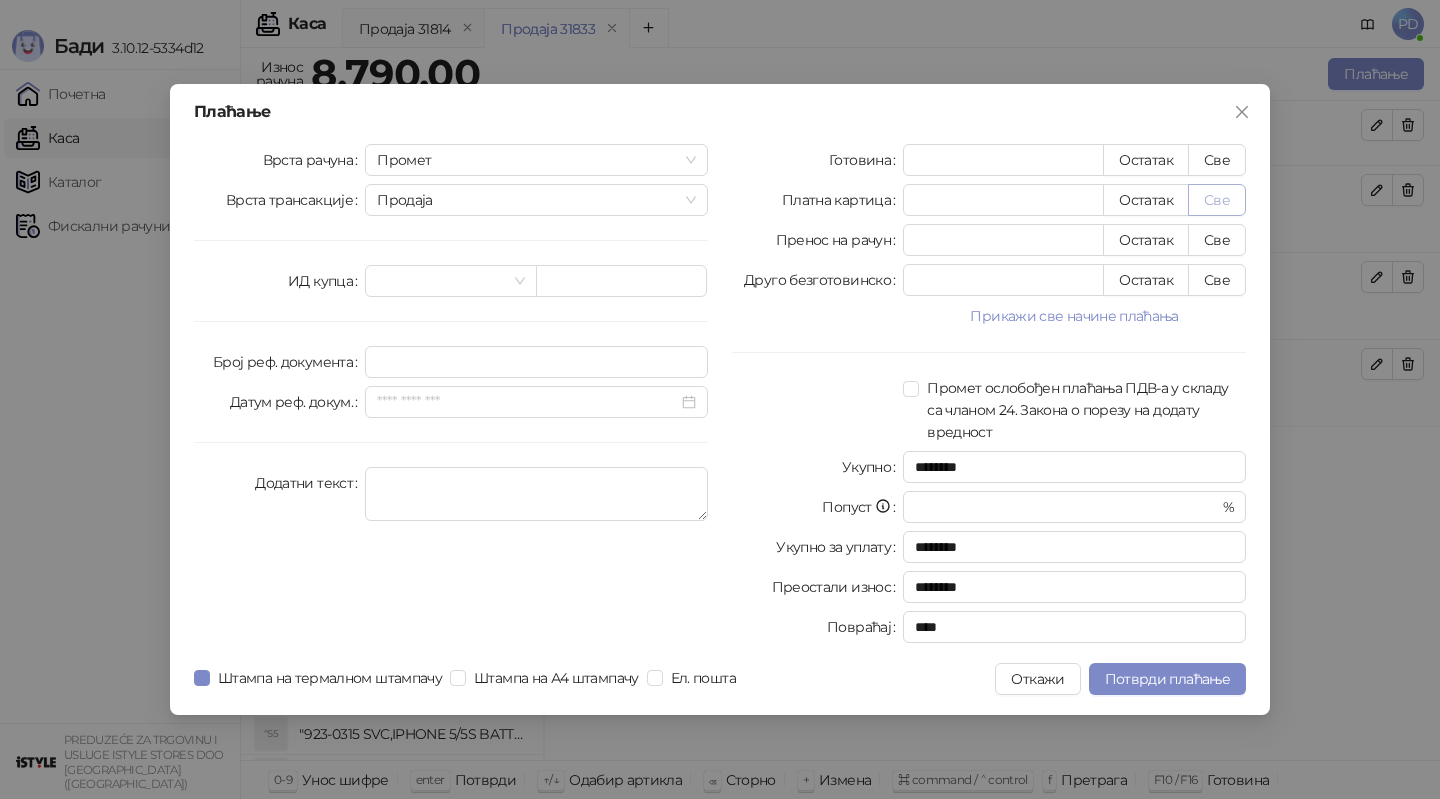 click on "Све" at bounding box center (1217, 200) 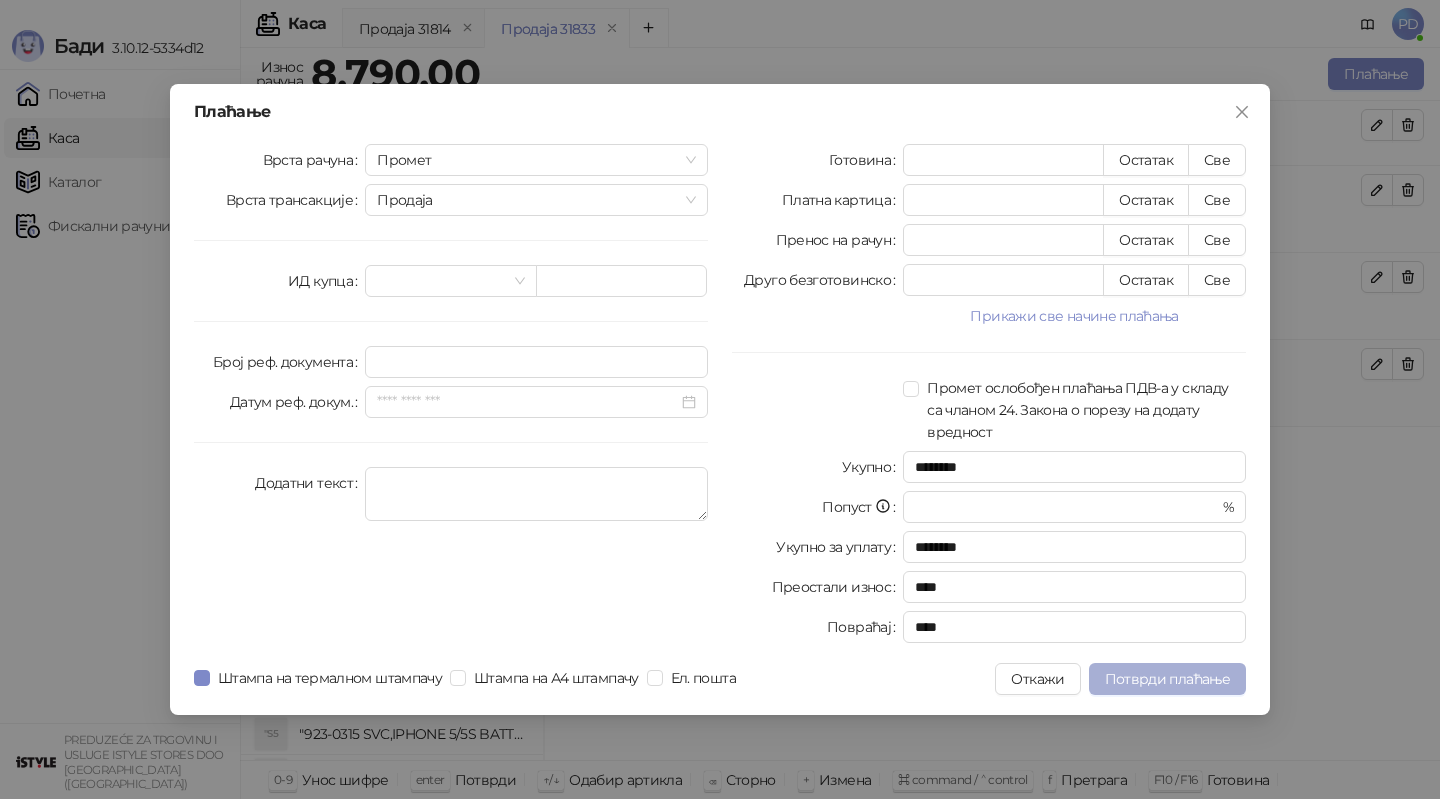 click on "Потврди плаћање" at bounding box center (1167, 679) 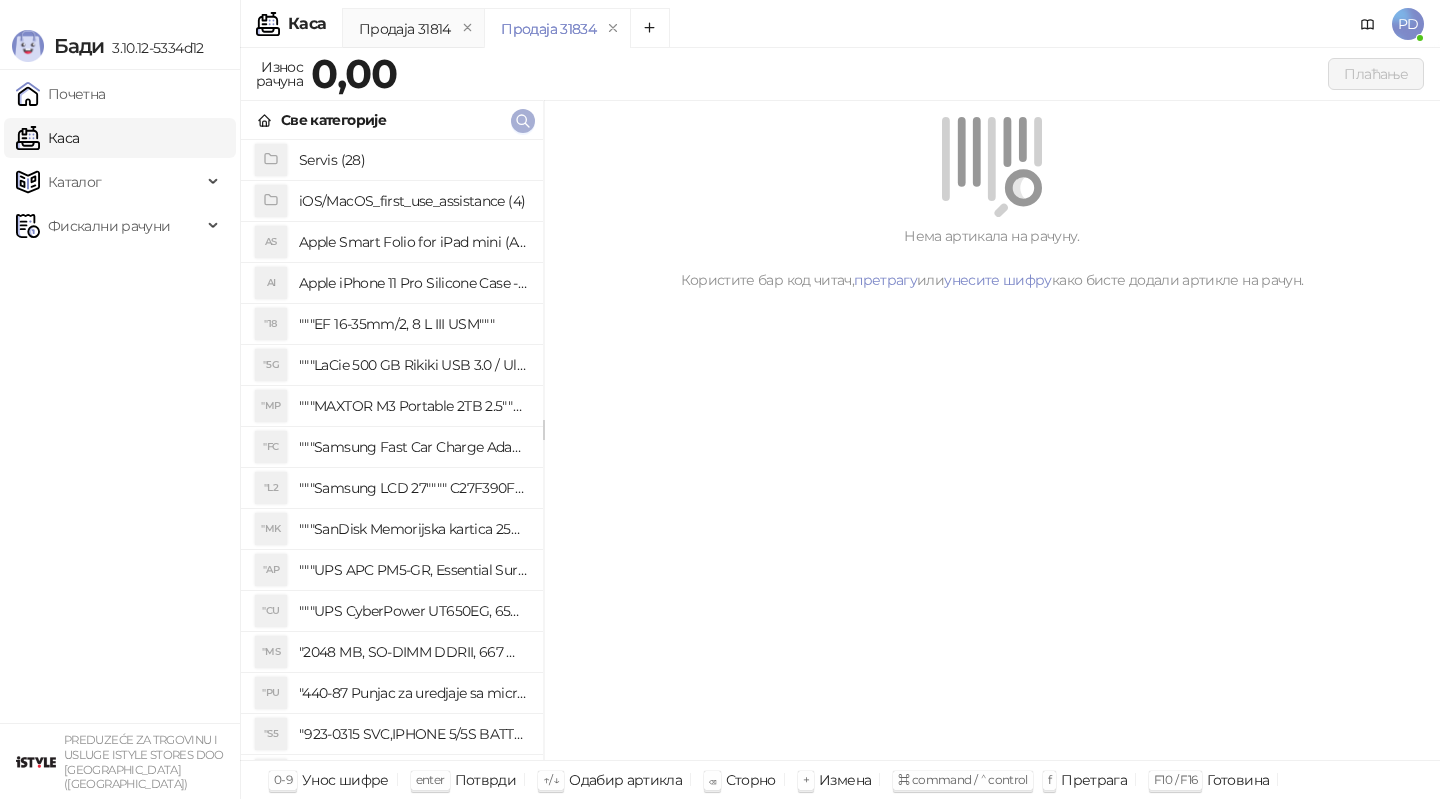 click 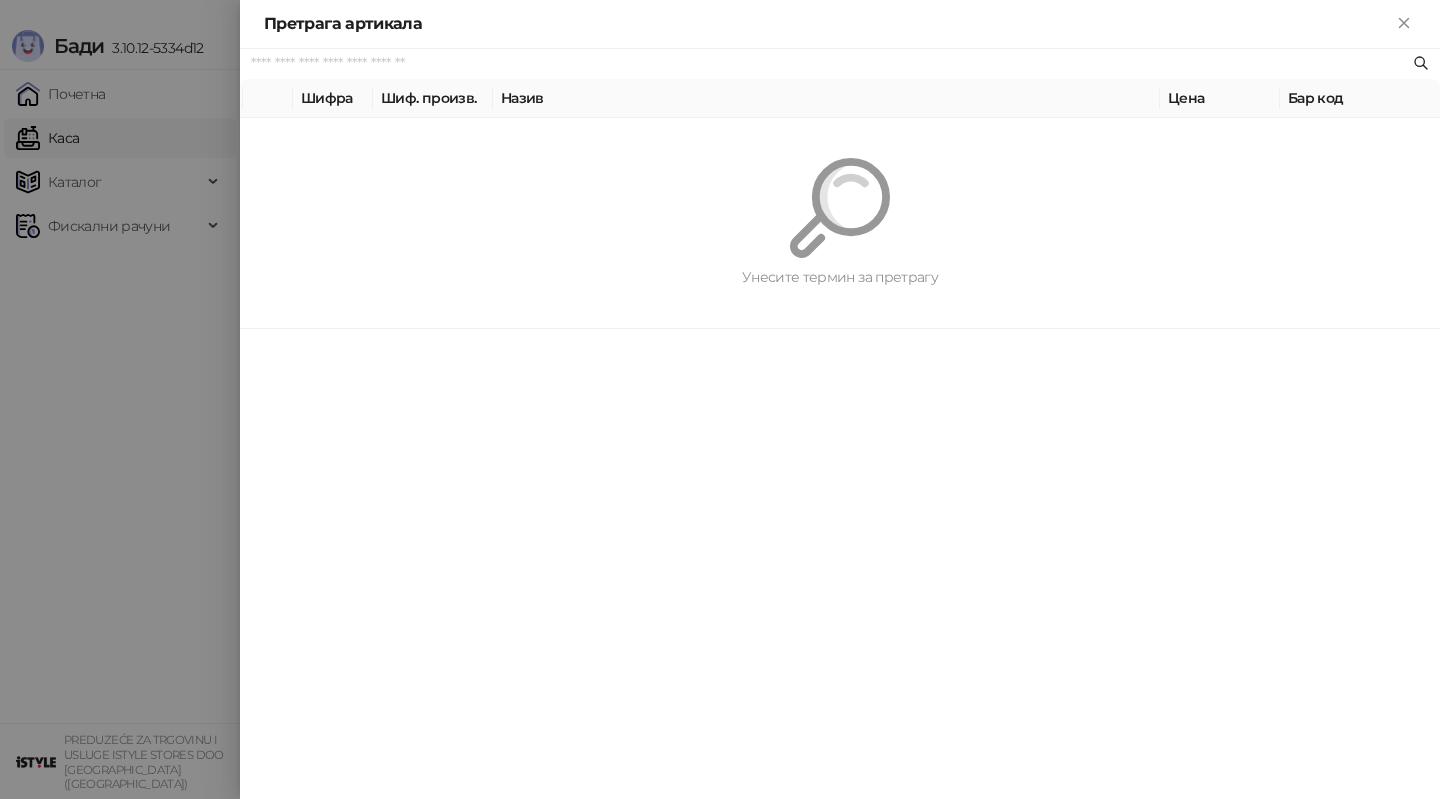 paste on "**********" 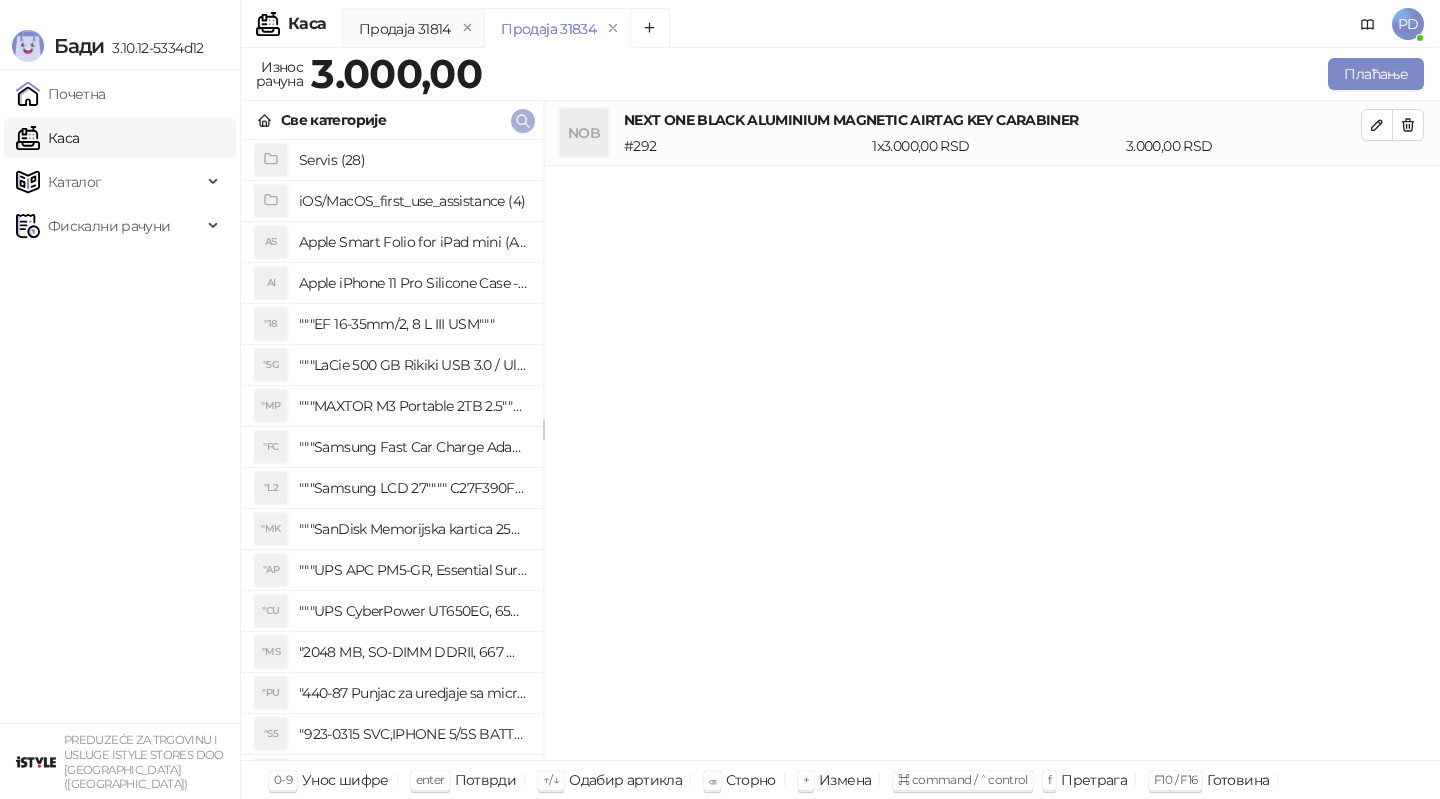 click 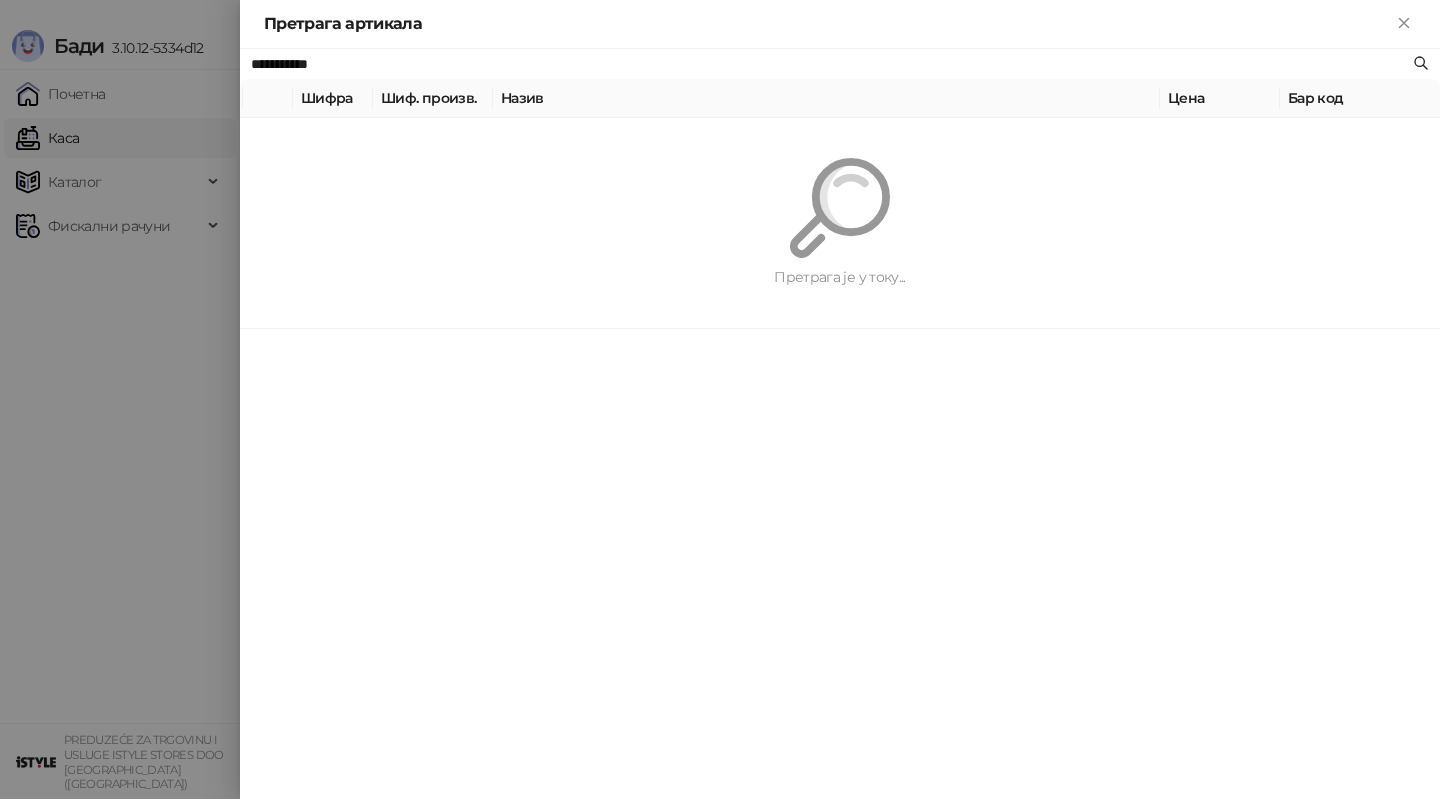 paste 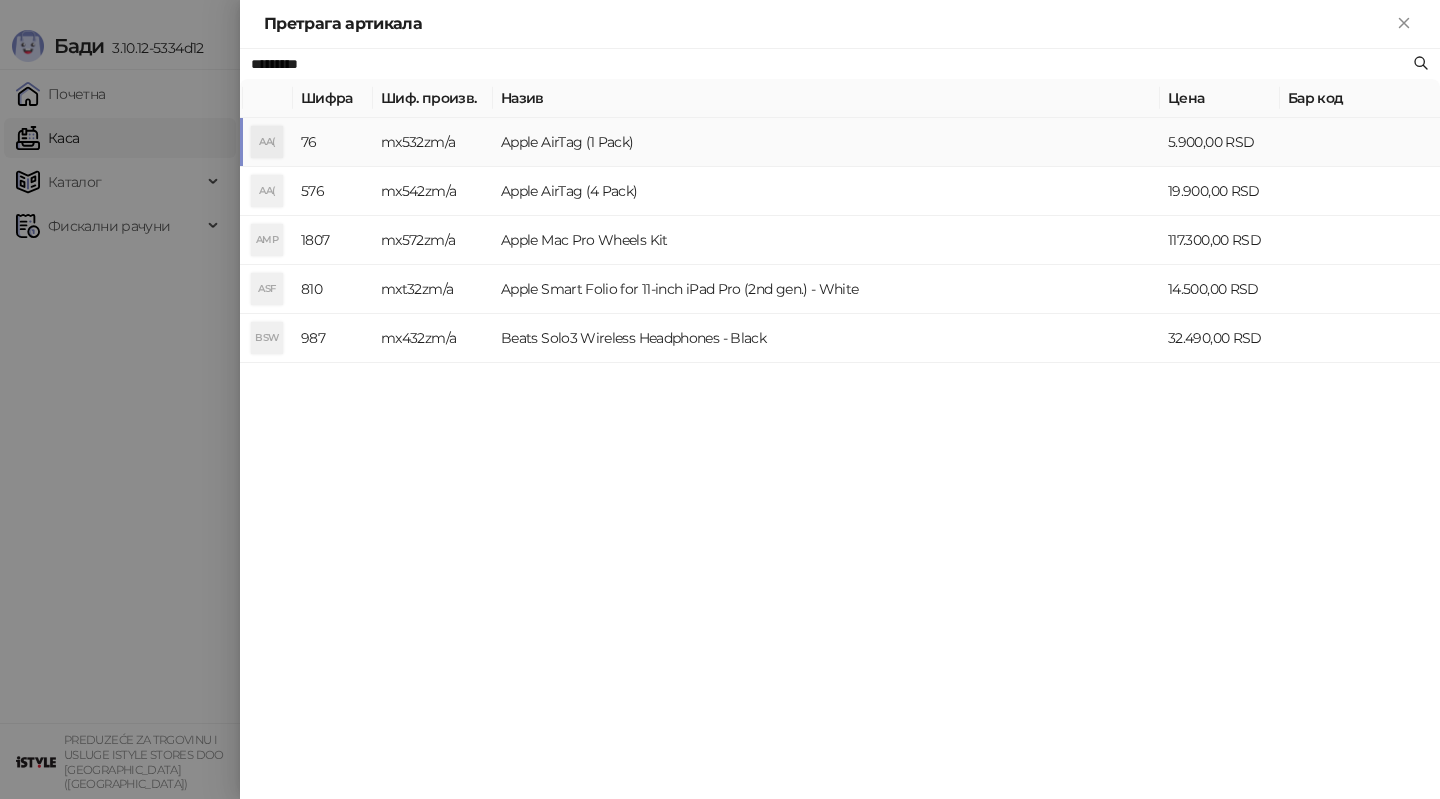 type on "*********" 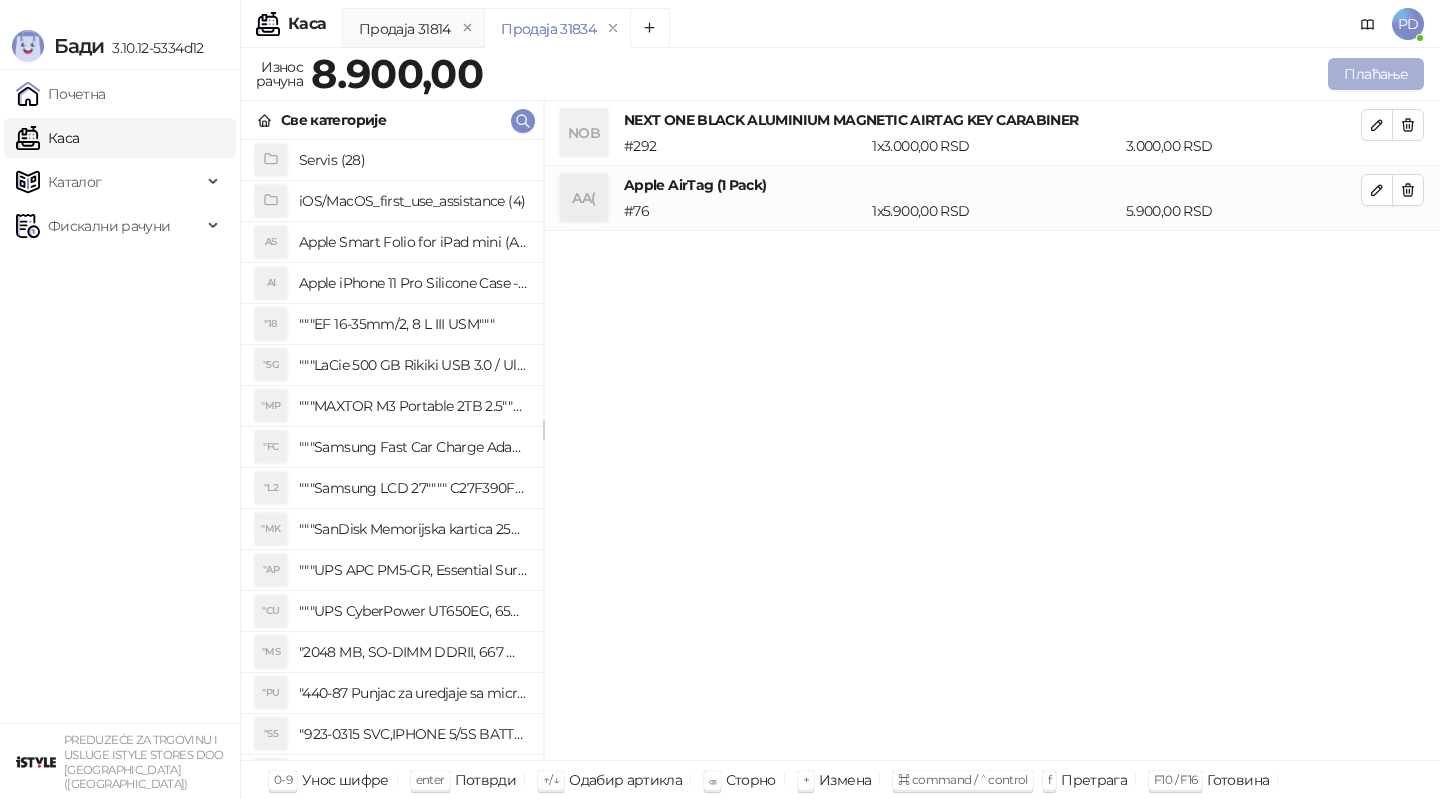 click on "Плаћање" at bounding box center (1376, 74) 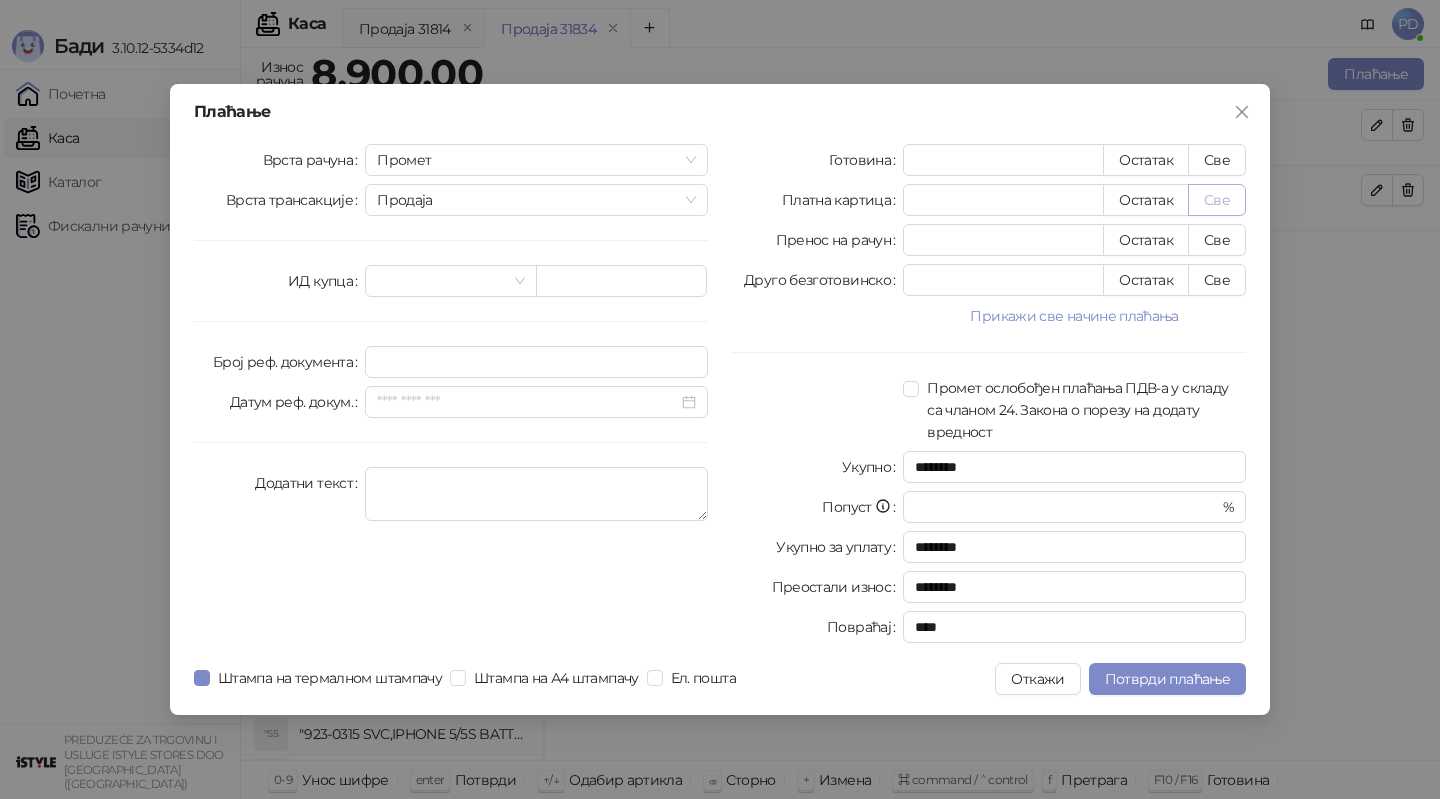 click on "Све" at bounding box center [1217, 200] 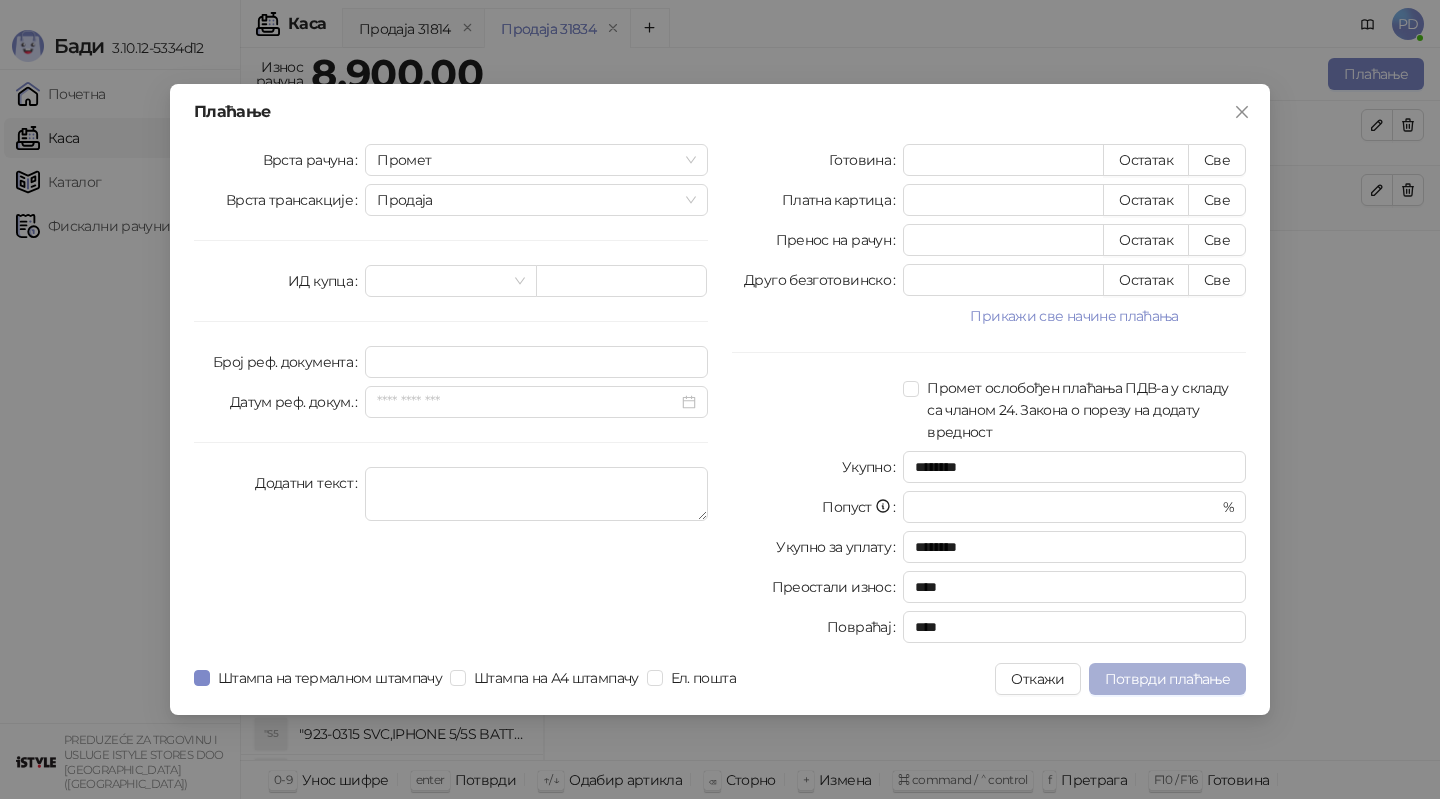 click on "Потврди плаћање" at bounding box center (1167, 679) 